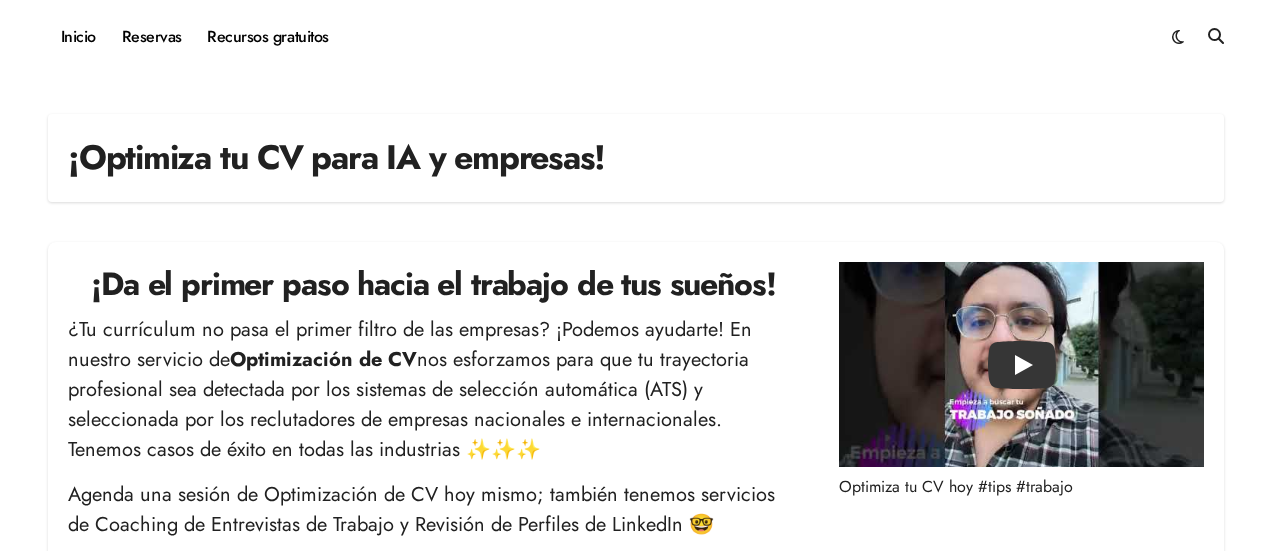 scroll, scrollTop: 0, scrollLeft: 0, axis: both 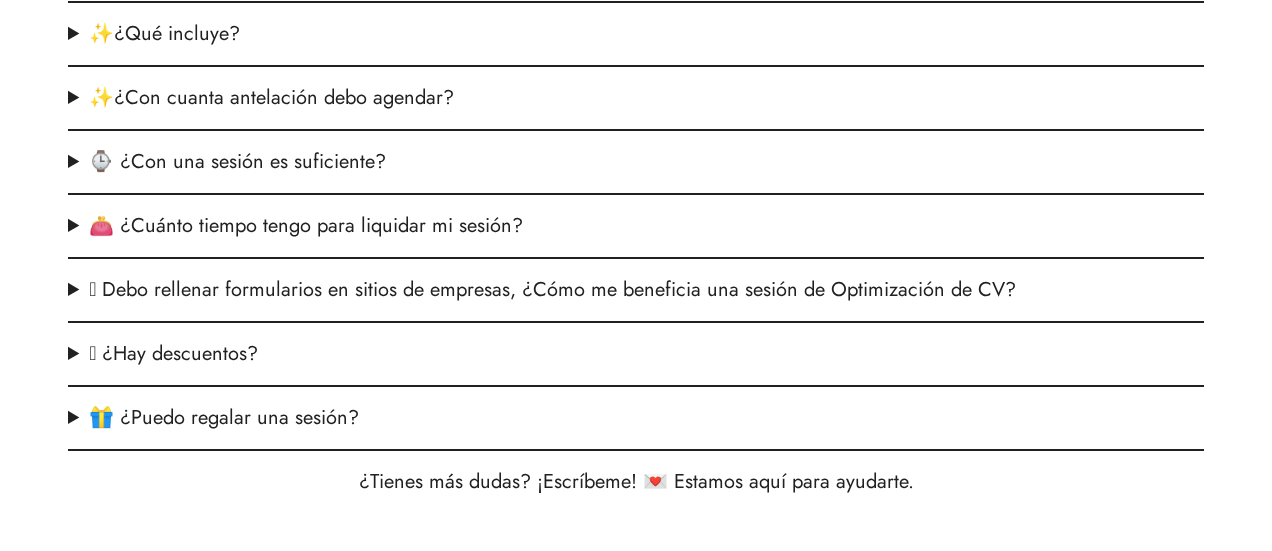 click on "📆¿Cómo agendo mi sesión de Optimización de CV?" at bounding box center (636, -30) 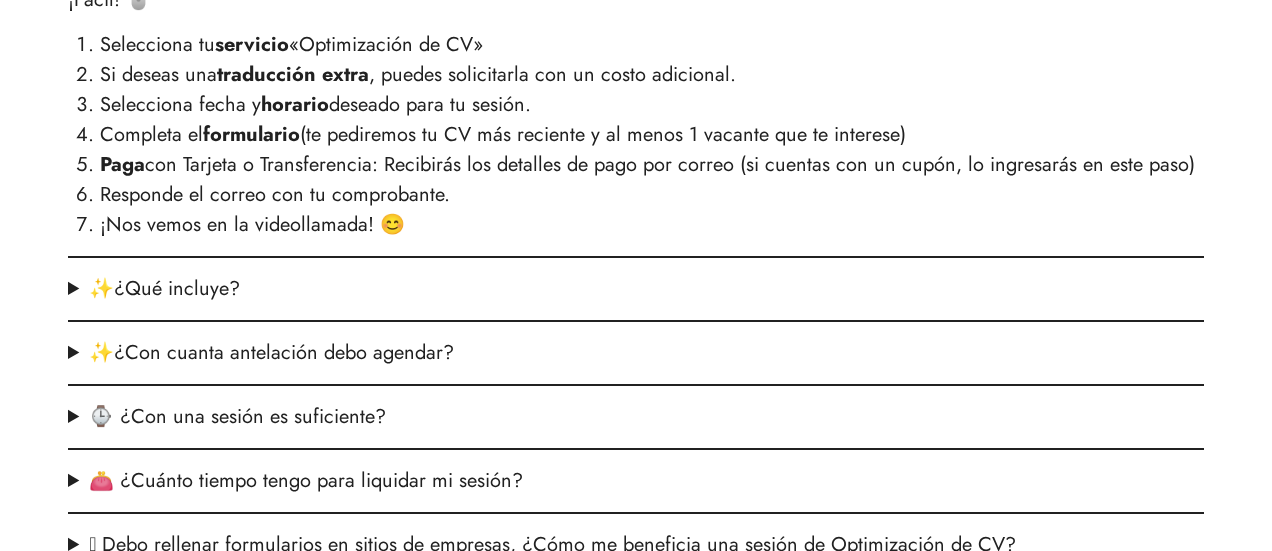 click on "📆¿Cómo agendo mi sesión de Optimización de CV?" at bounding box center [636, -30] 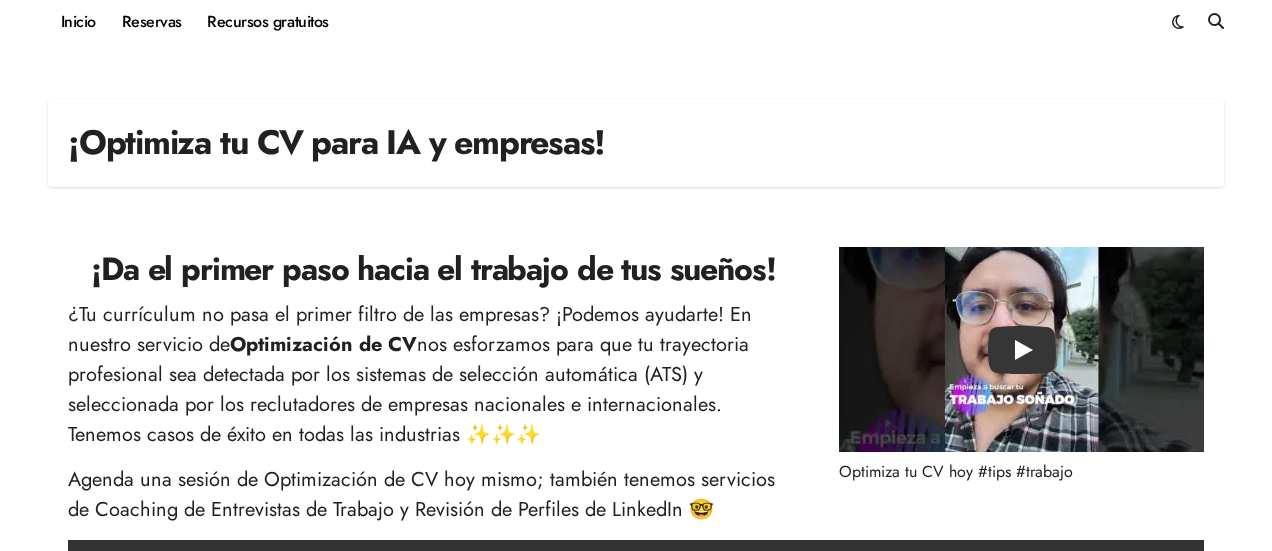 scroll, scrollTop: 0, scrollLeft: 0, axis: both 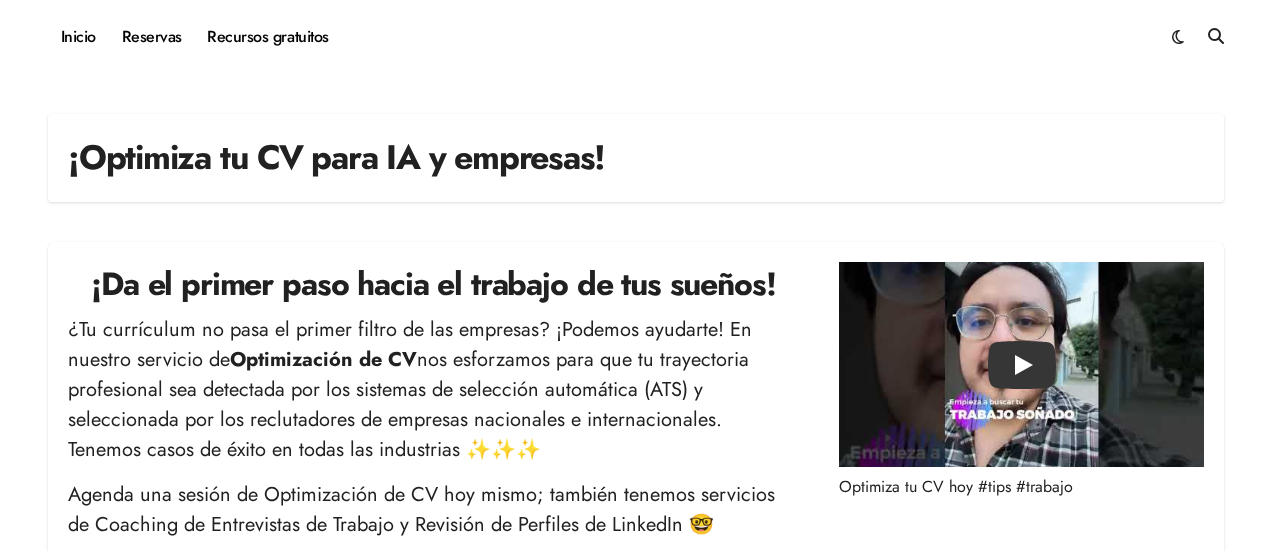 click on "¡Optimiza tu CV para IA y empresas!
¡Da el primer paso hacia el trabajo de tus sueños!
¿Tu currículum no pasa el primer filtro de las empresas? ¡Podemos ayudarte! En nuestro servicio de  Optimización de CV  nos esforzamos para que tu trayectoria profesional sea detectada por los sistemas de selección automática (ATS) y seleccionada por los reclutadores de empresas nacionales e internacionales. Tenemos casos de éxito en todas las industrias ✨✨✨
Agenda una sesión de Optimización de CV hoy mismo; también tenemos servicios de Coaching de Entrevistas de Trabajo y Revisión de Perfiles de LinkedIn 🤓
Play Optimiza tu CV hoy  #tips #trabajo
Tenemos cientos de historias de éxito laboral
Ima Kheri, actual desarrollador de Mercado Libre Alejandra Gómez, arquitecta" at bounding box center [636, 1281] 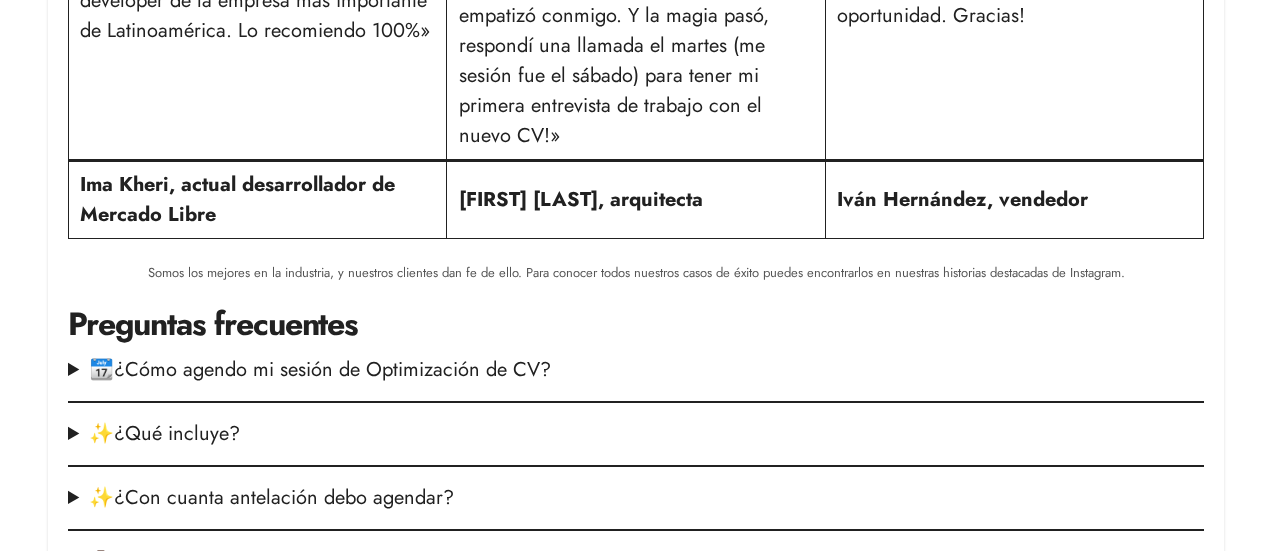 scroll, scrollTop: 1600, scrollLeft: 0, axis: vertical 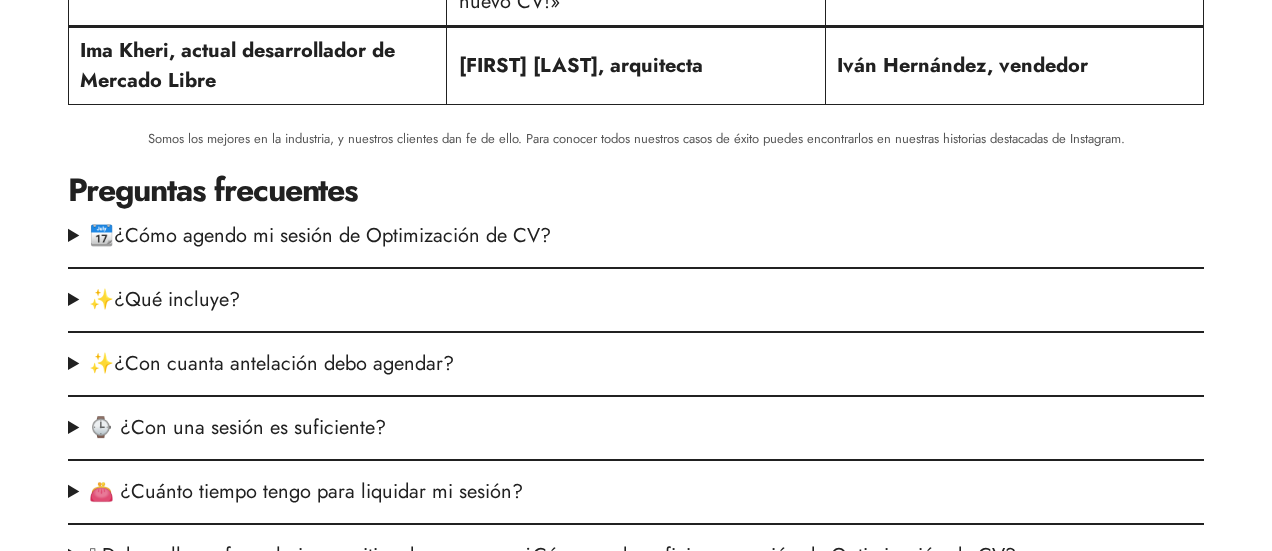 click on "¡Da el primer paso hacia el trabajo de tus sueños!
¿Tu currículum no pasa el primer filtro de las empresas? ¡Podemos ayudarte! En nuestro servicio de  Optimización de CV  nos esforzamos para que tu trayectoria profesional sea detectada por los sistemas de selección automática (ATS) y seleccionada por los reclutadores de empresas nacionales e internacionales. Tenemos casos de éxito en todas las industrias ✨✨✨
Agenda una sesión de Optimización de CV hoy mismo; también tenemos servicios de Coaching de Entrevistas de Trabajo y Revisión de Perfiles de LinkedIn 🤓
Play Optimiza tu CV hoy  #tips #trabajo
Tenemos cientos de historias de éxito laboral
Nadie me explicó qué era un filtro ATS hasta que Fra y su equipo me ayudaron. Empecé a ver que las empresas ya veían mis postulaciones en las bolsas de trabajo y ya por fin conseguí una buena oportunidad. Gracias! Ima Kheri, actual desarrollador de Mercado Libre" at bounding box center (636, -280) 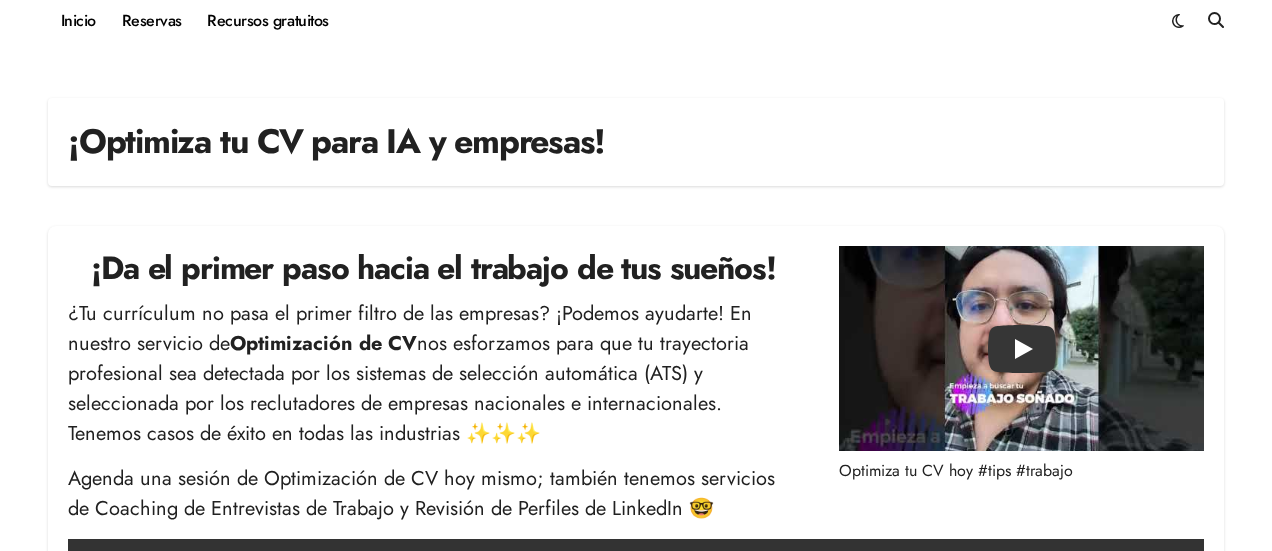 scroll, scrollTop: 0, scrollLeft: 0, axis: both 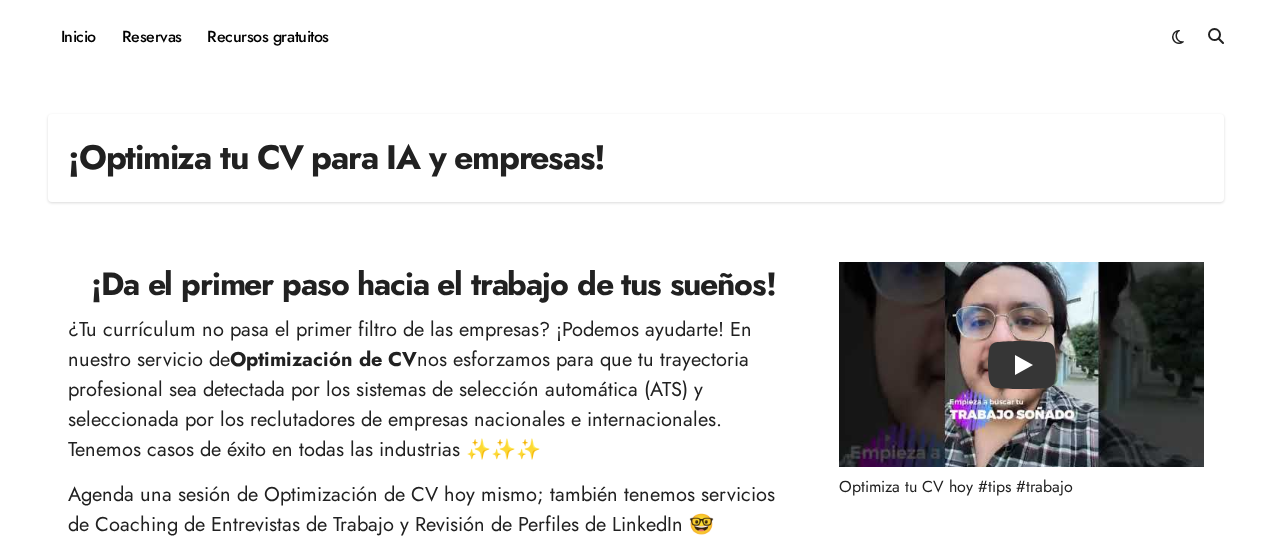 click on "¡Da el primer paso hacia el trabajo de tus sueños!" at bounding box center (433, 284) 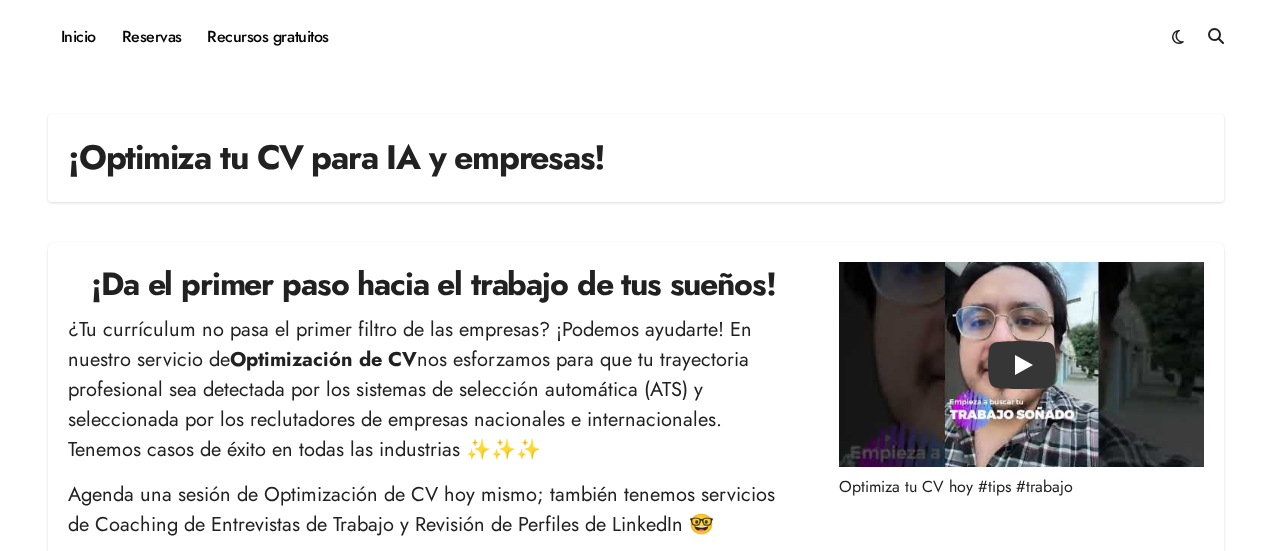 click on "¡Optimiza tu CV para IA y empresas!
¡Da el primer paso hacia el trabajo de tus sueños!
¿Tu currículum no pasa el primer filtro de las empresas? ¡Podemos ayudarte! En nuestro servicio de  Optimización de CV  nos esforzamos para que tu trayectoria profesional sea detectada por los sistemas de selección automática (ATS) y seleccionada por los reclutadores de empresas nacionales e internacionales. Tenemos casos de éxito en todas las industrias ✨✨✨
Agenda una sesión de Optimización de CV hoy mismo; también tenemos servicios de Coaching de Entrevistas de Trabajo y Revisión de Perfiles de LinkedIn 🤓
Play Optimiza tu CV hoy  #tips #trabajo
Tenemos cientos de historias de éxito laboral
Ima Kheri, actual desarrollador de Mercado Libre Alejandra Gómez, arquitecta" at bounding box center (636, 1281) 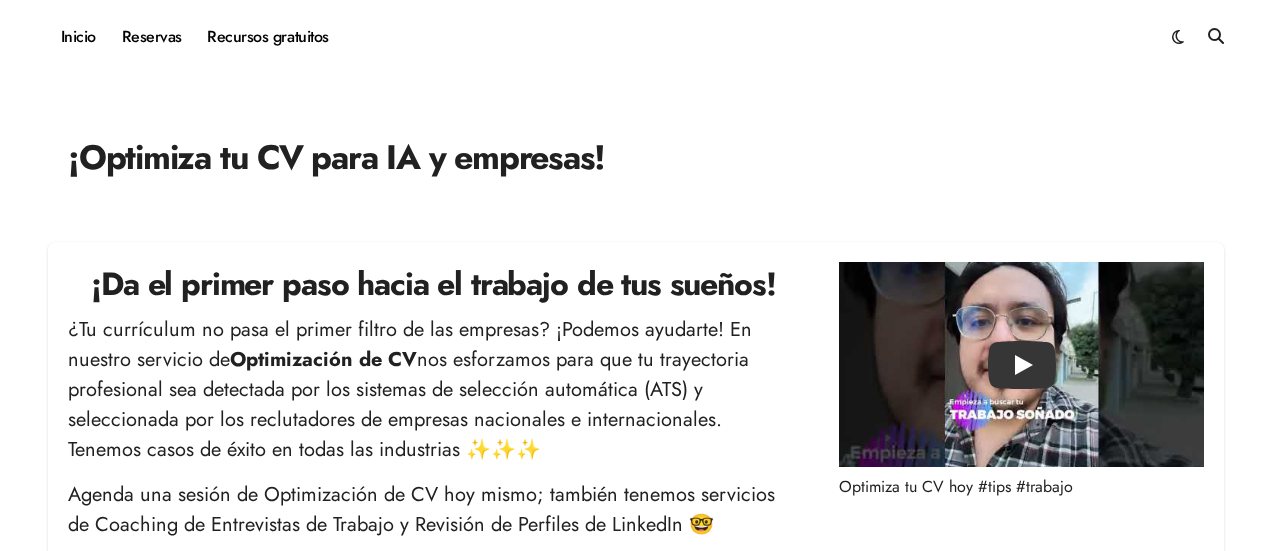 click on "¡Optimiza tu CV para IA y empresas!" at bounding box center [636, 158] 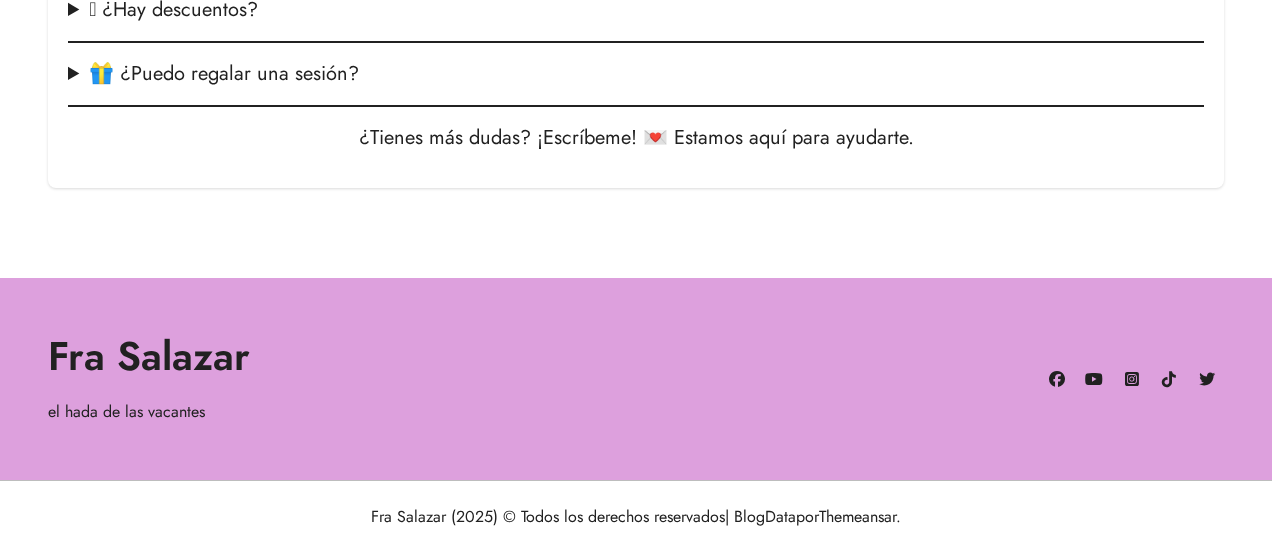 scroll, scrollTop: 2178, scrollLeft: 0, axis: vertical 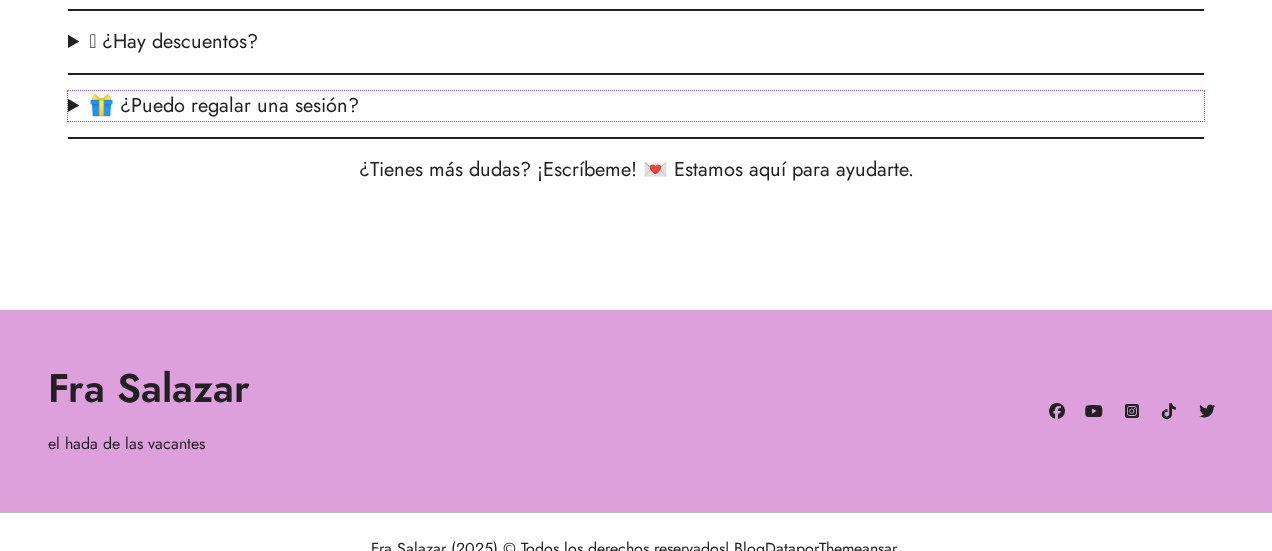 click on "🎁 ¿Puedo regalar una sesión?" at bounding box center [636, 106] 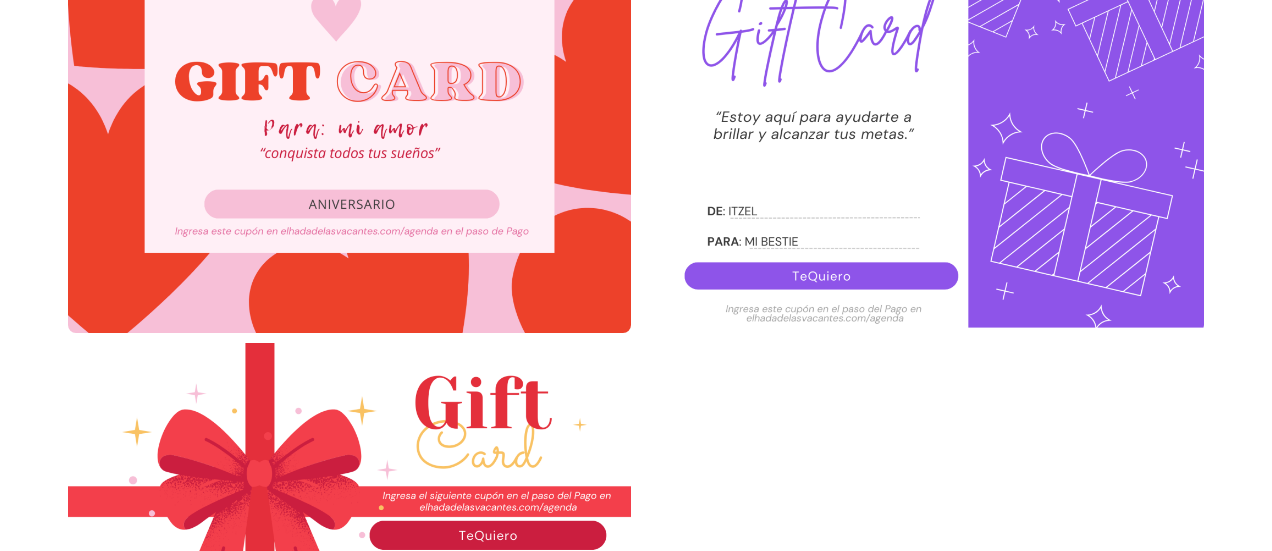 scroll, scrollTop: 2444, scrollLeft: 0, axis: vertical 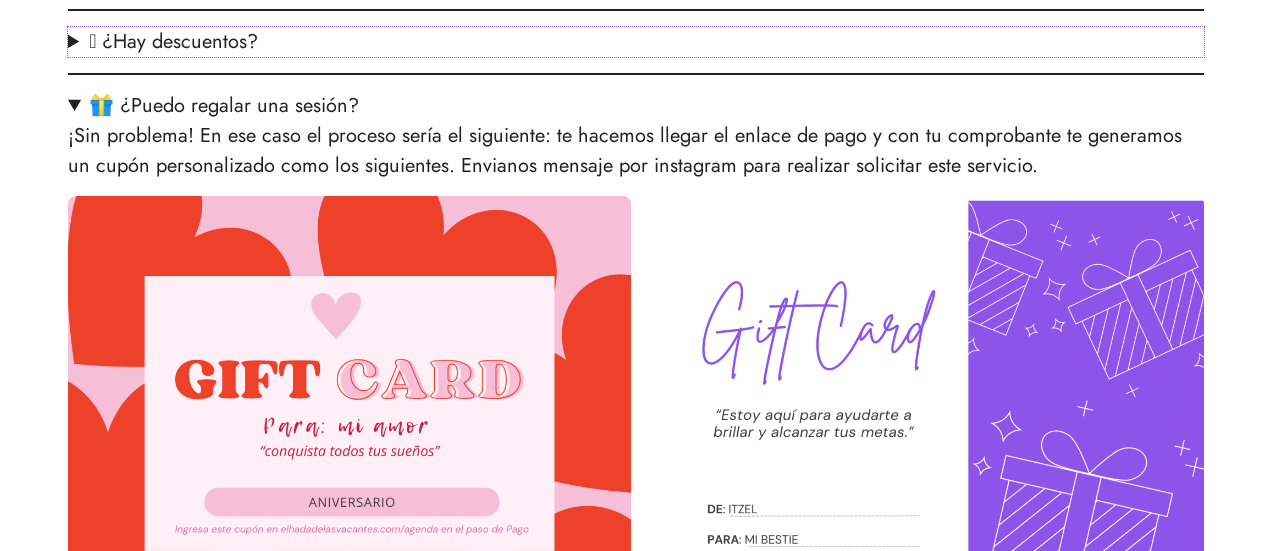 click on "🪻 ¿Hay descuentos?" at bounding box center (636, 42) 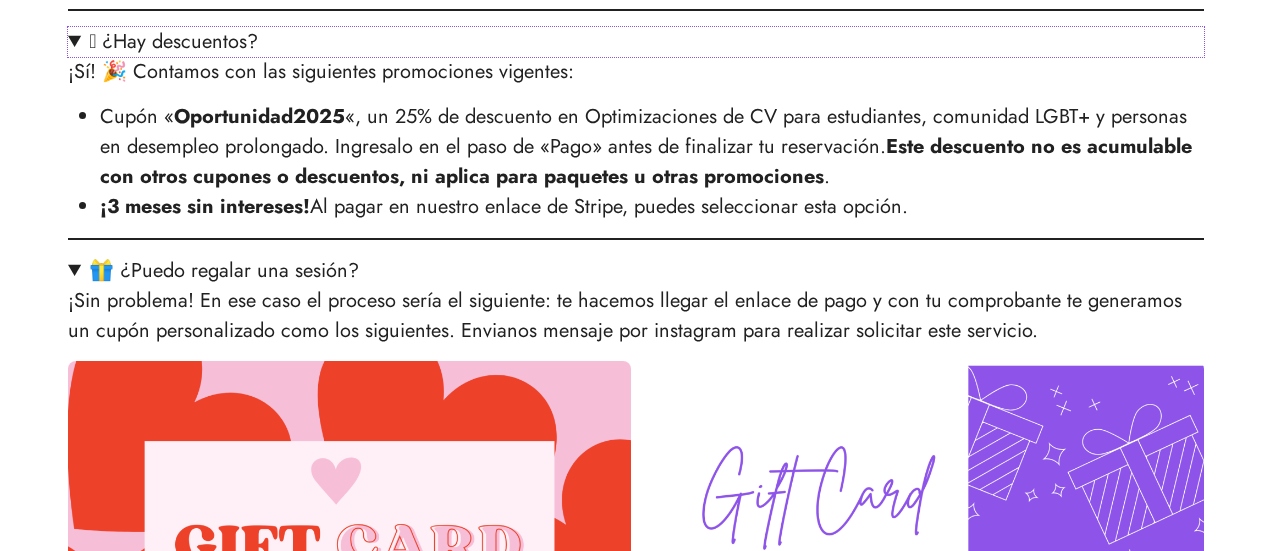 click on "🪻 ¿Hay descuentos?" at bounding box center (636, 42) 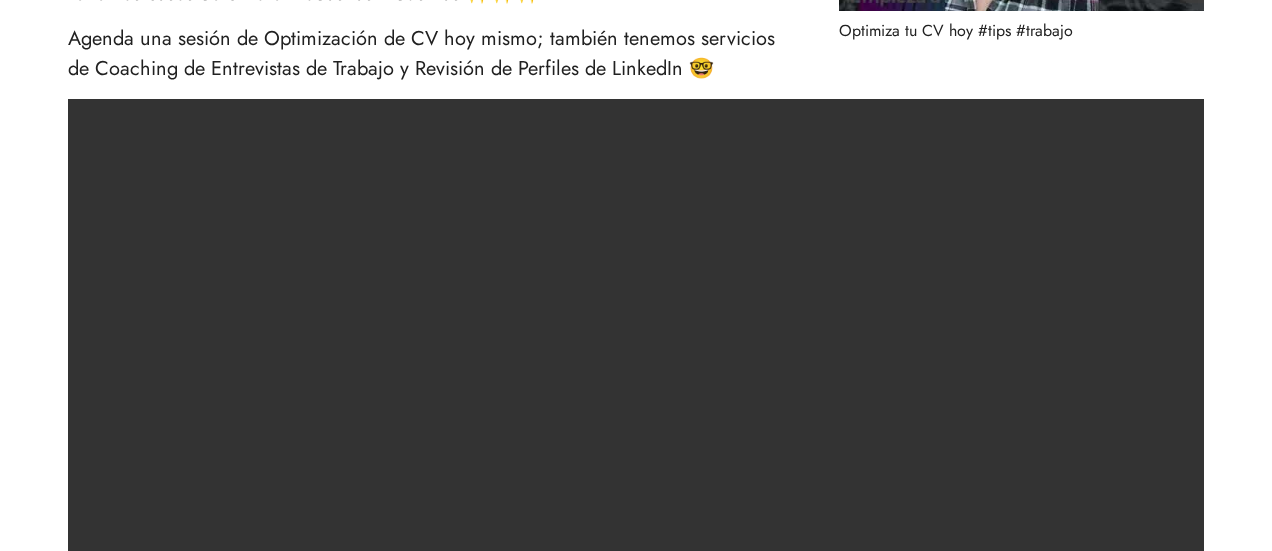 scroll, scrollTop: 311, scrollLeft: 0, axis: vertical 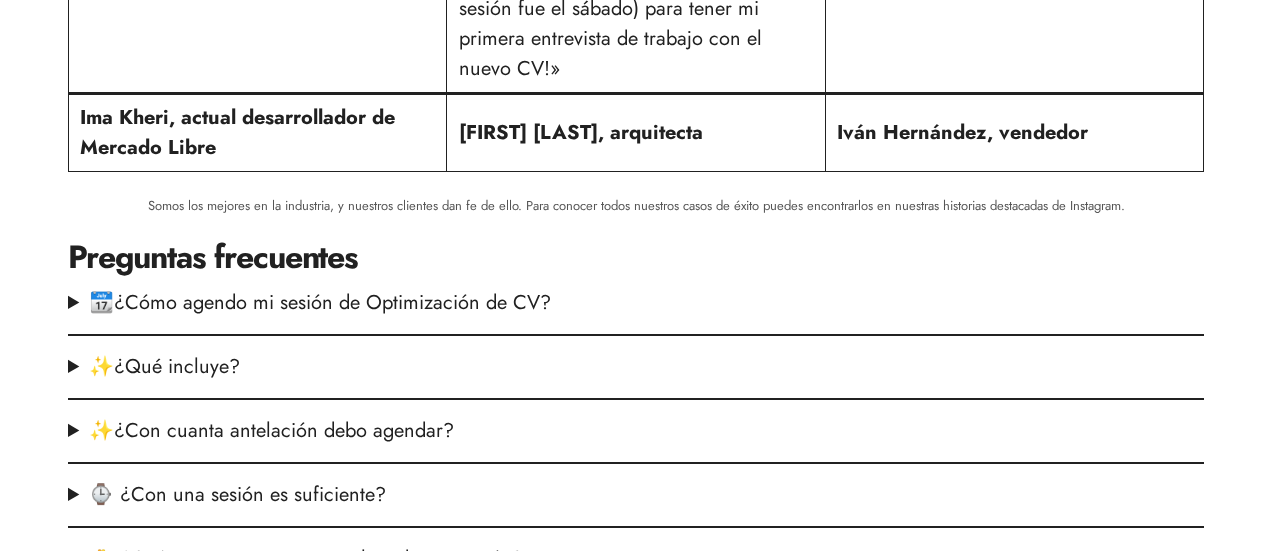 click on "[FIRST] [LAST], arquitecta" at bounding box center [581, 132] 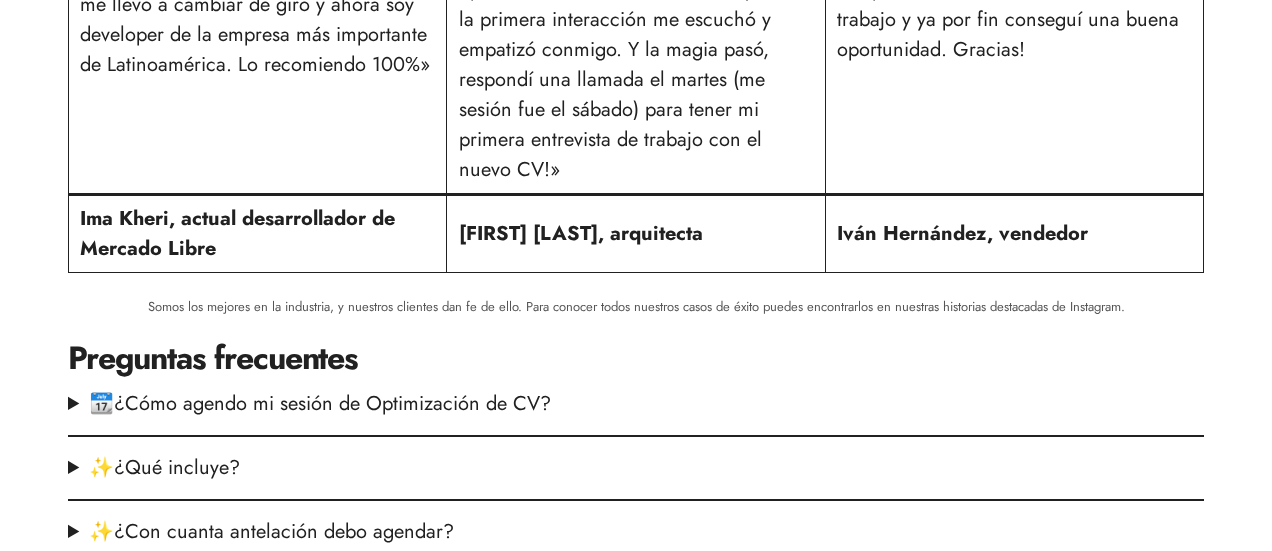 scroll, scrollTop: 1400, scrollLeft: 0, axis: vertical 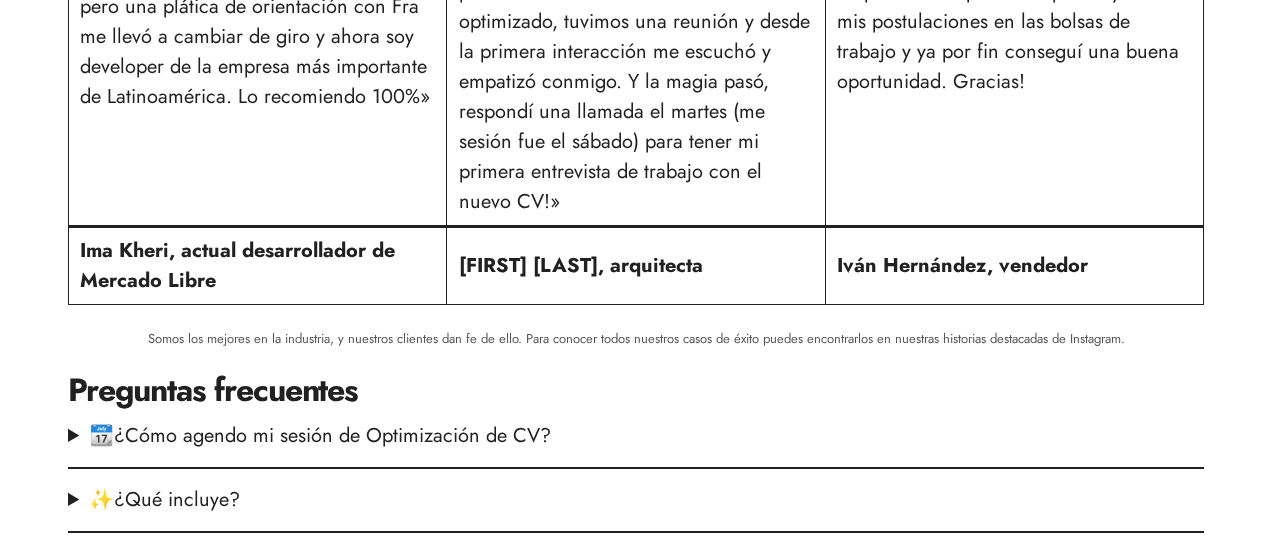 click on "«Con la ansiedad en el futuro llevaba buscando chamba desde hace un año por una cosa u otra no se armaba, tenía el típico CV de Canva y realmente no resaltaba mi experiencia. Pero un día encontré al buen Fra quien me apoyó para realizar un nuevo CV más optimizado, tuvimos una reunión y desde la primera interacción me escuchó y empatizó conmigo. Y la magia pasó, respondí una llamada el martes (me sesión fue el sábado) para tener mi primera entrevista de trabajo con el nuevo CV!»" at bounding box center (636, 7) 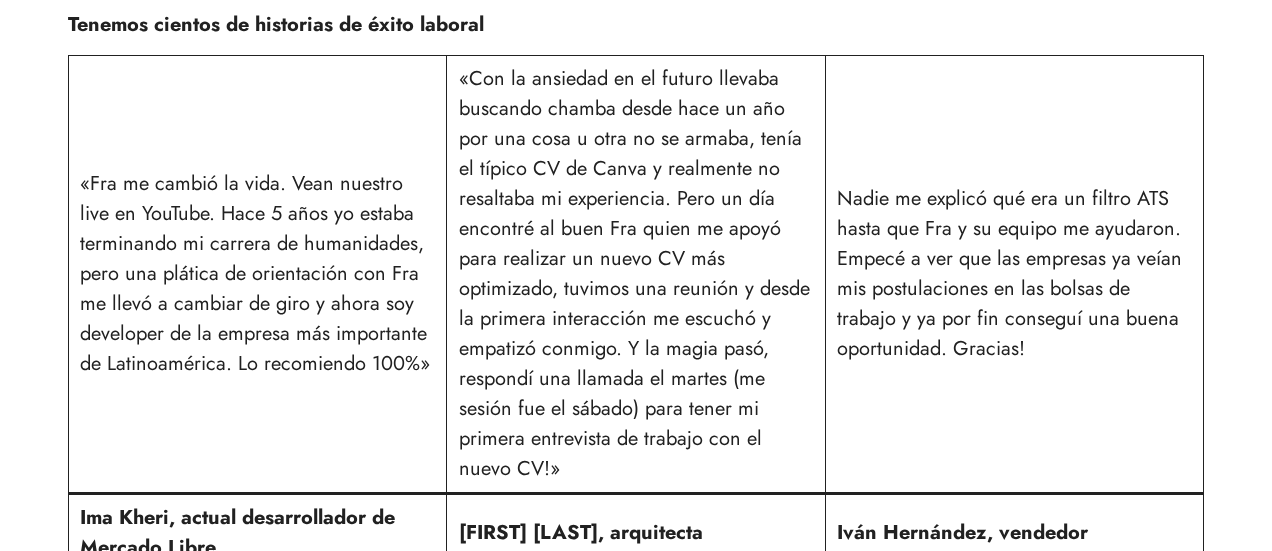 scroll, scrollTop: 866, scrollLeft: 0, axis: vertical 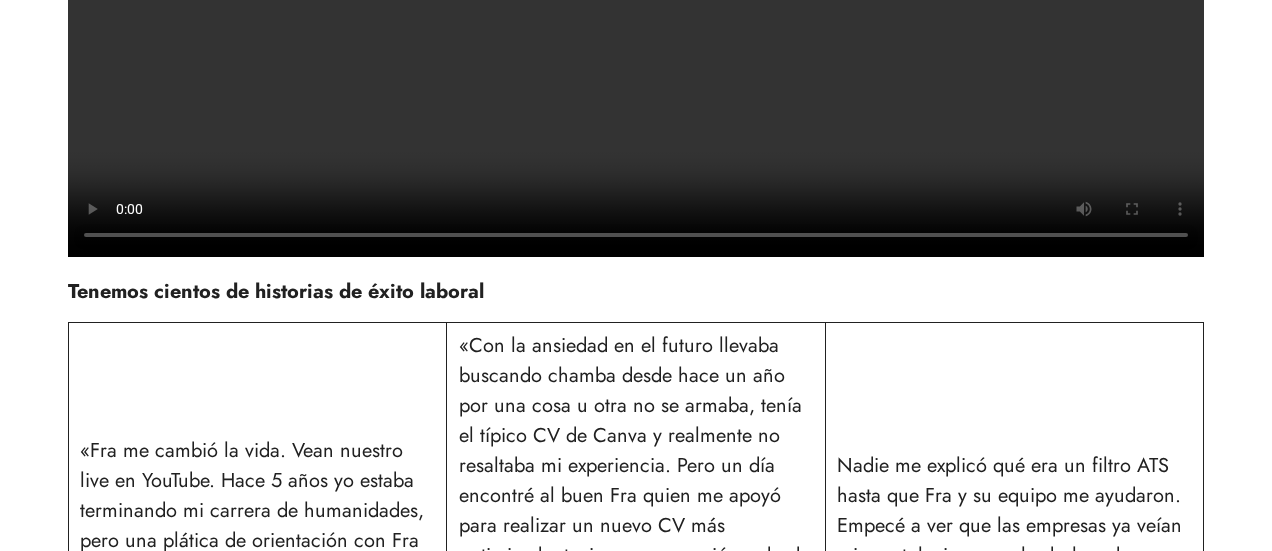 click on "Tenemos cientos de historias de éxito laboral" at bounding box center (636, 292) 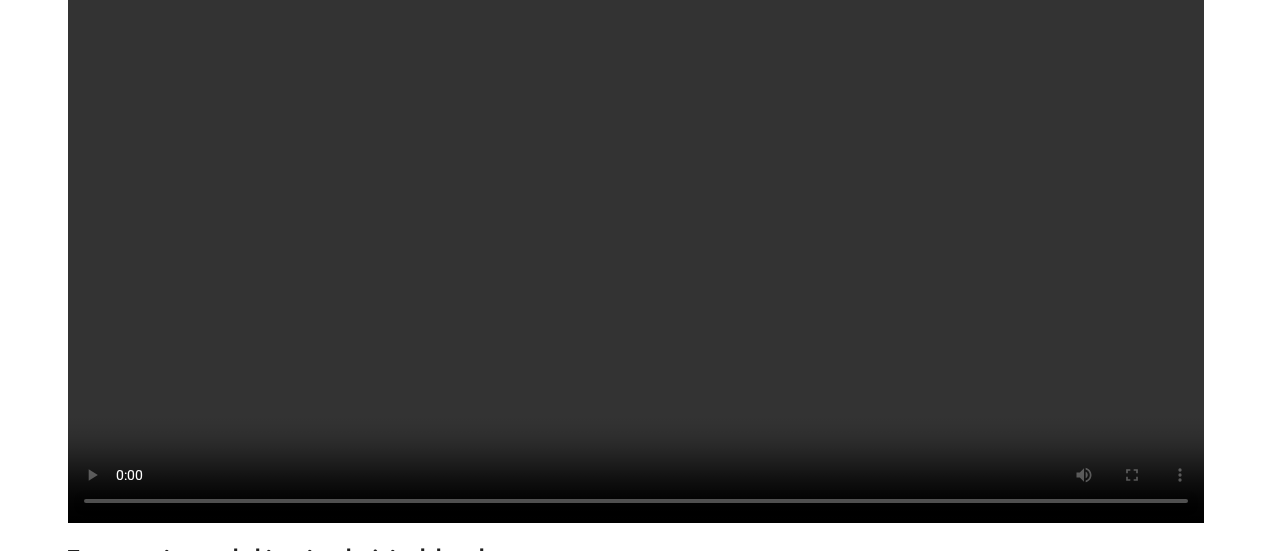 scroll, scrollTop: 333, scrollLeft: 0, axis: vertical 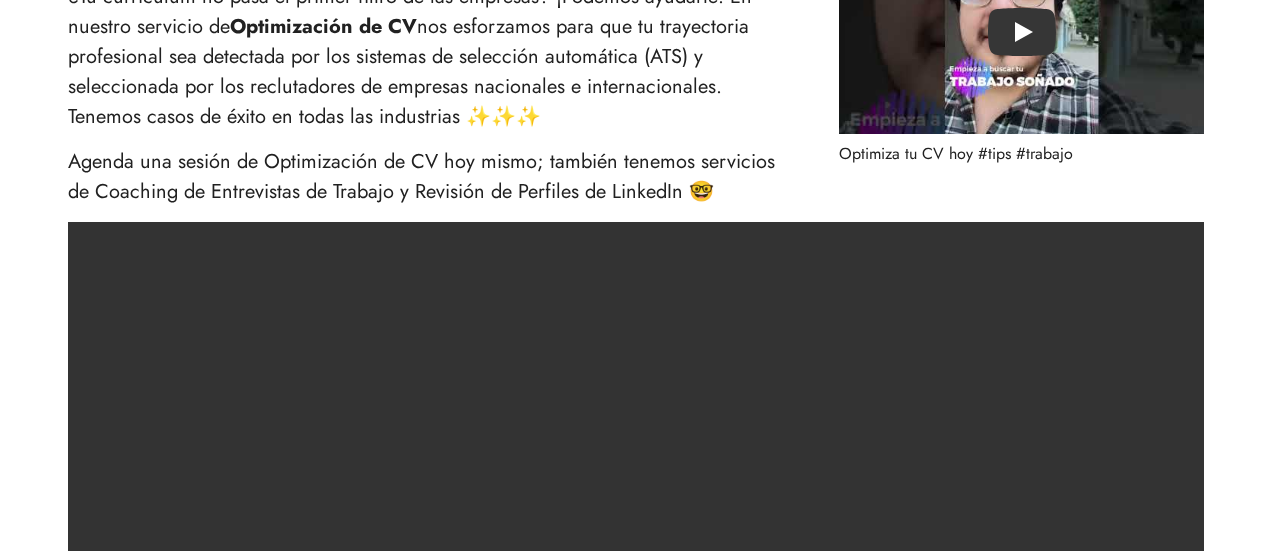click on "Agenda una sesión de Optimización de CV hoy mismo; también tenemos servicios de Coaching de Entrevistas de Trabajo y Revisión de Perfiles de LinkedIn 🤓" at bounding box center (433, 177) 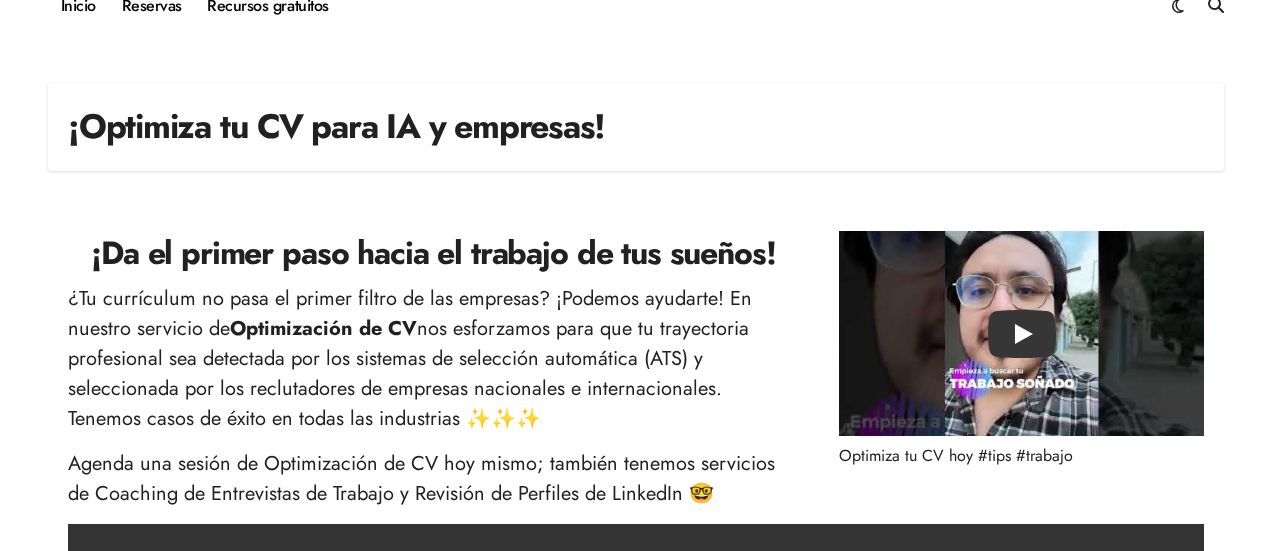 scroll, scrollTop: 0, scrollLeft: 0, axis: both 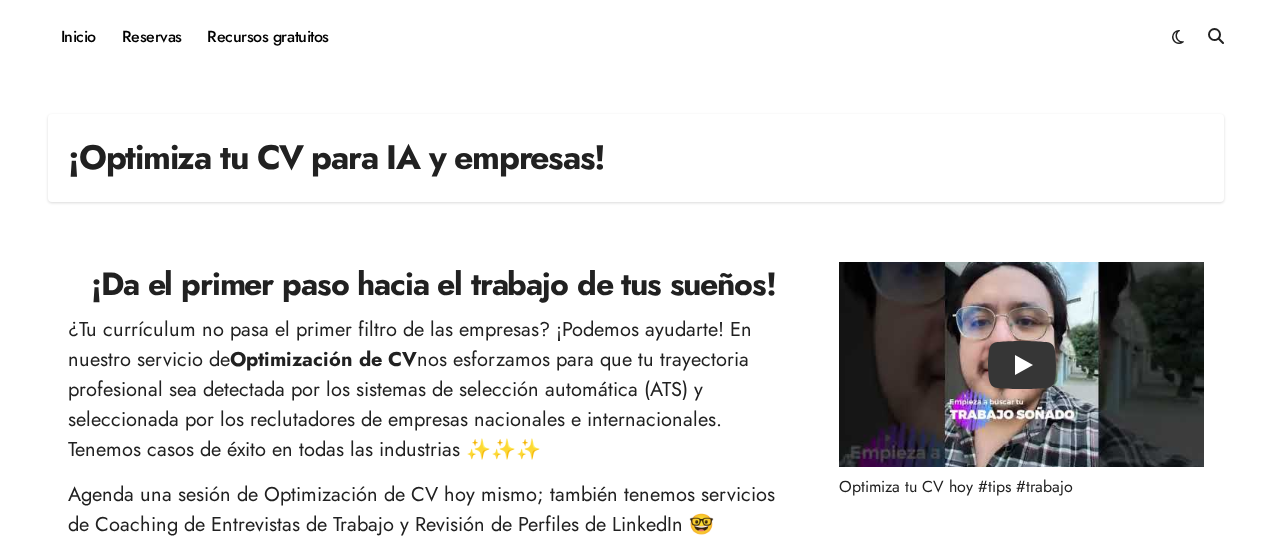 click on "¡Da el primer paso hacia el trabajo de tus sueños!" at bounding box center (433, 284) 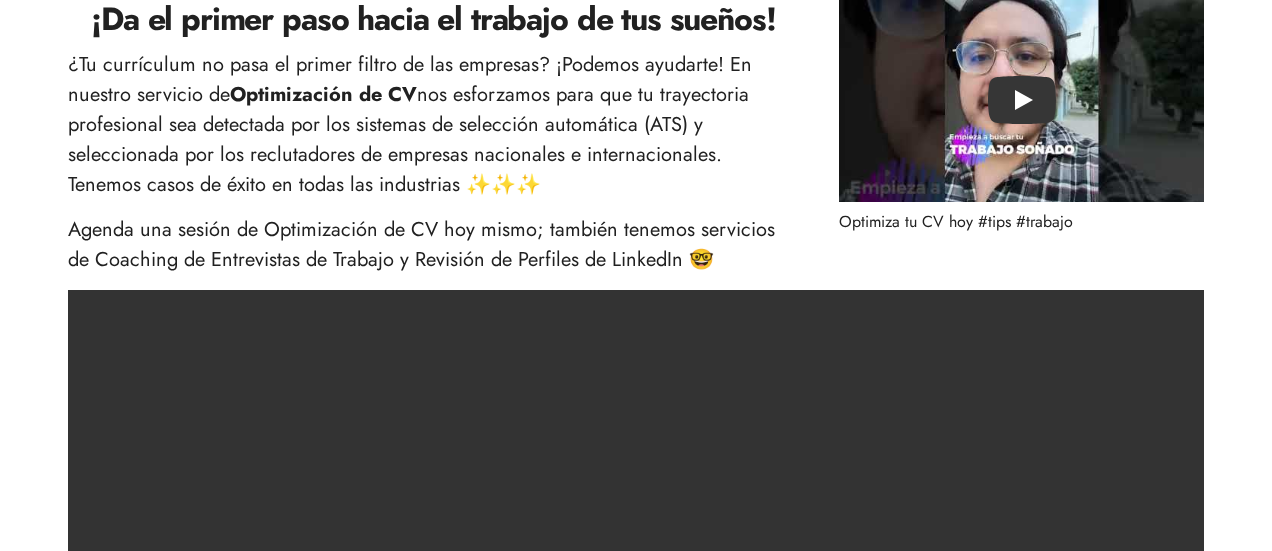 scroll, scrollTop: 266, scrollLeft: 0, axis: vertical 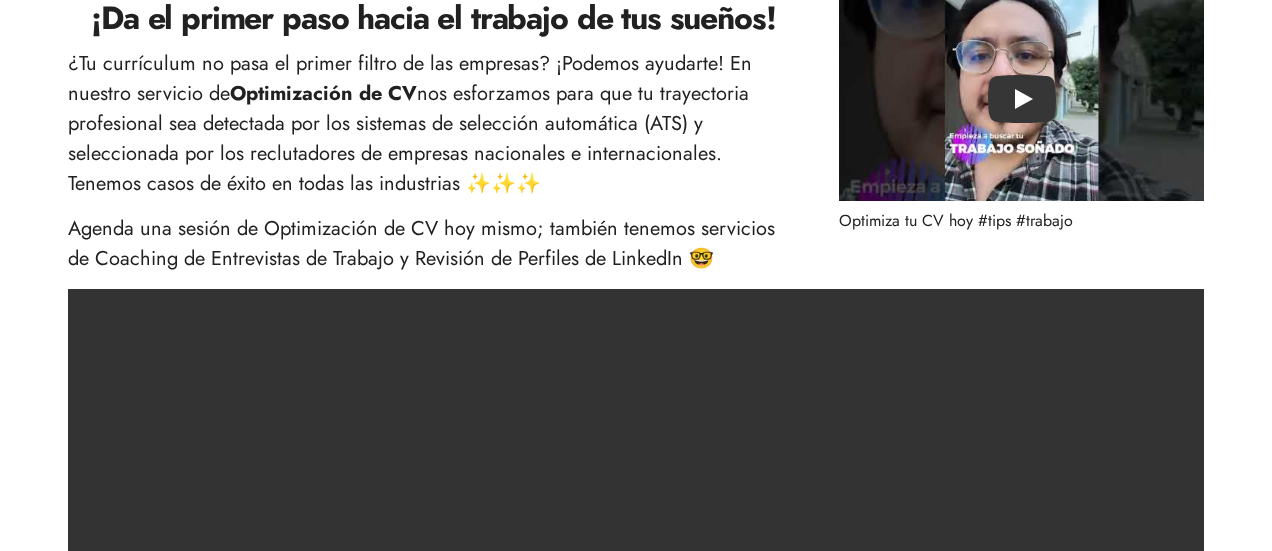 click on "Agenda una sesión de Optimización de CV hoy mismo; también tenemos servicios de Coaching de Entrevistas de Trabajo y Revisión de Perfiles de LinkedIn 🤓" at bounding box center (433, 244) 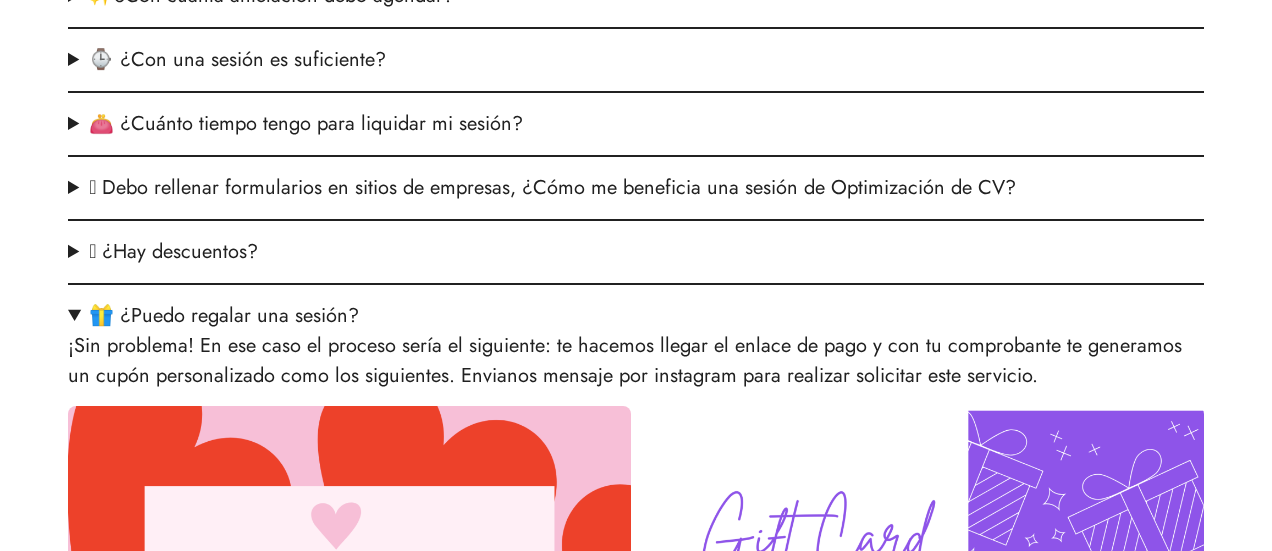 scroll, scrollTop: 2000, scrollLeft: 0, axis: vertical 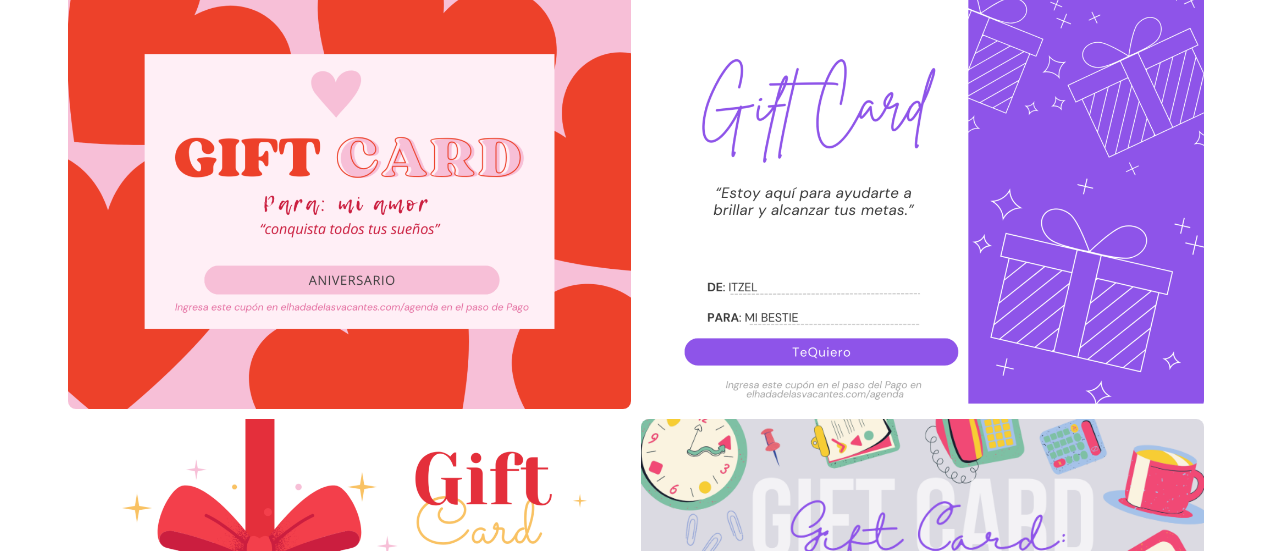 click at bounding box center [922, 191] 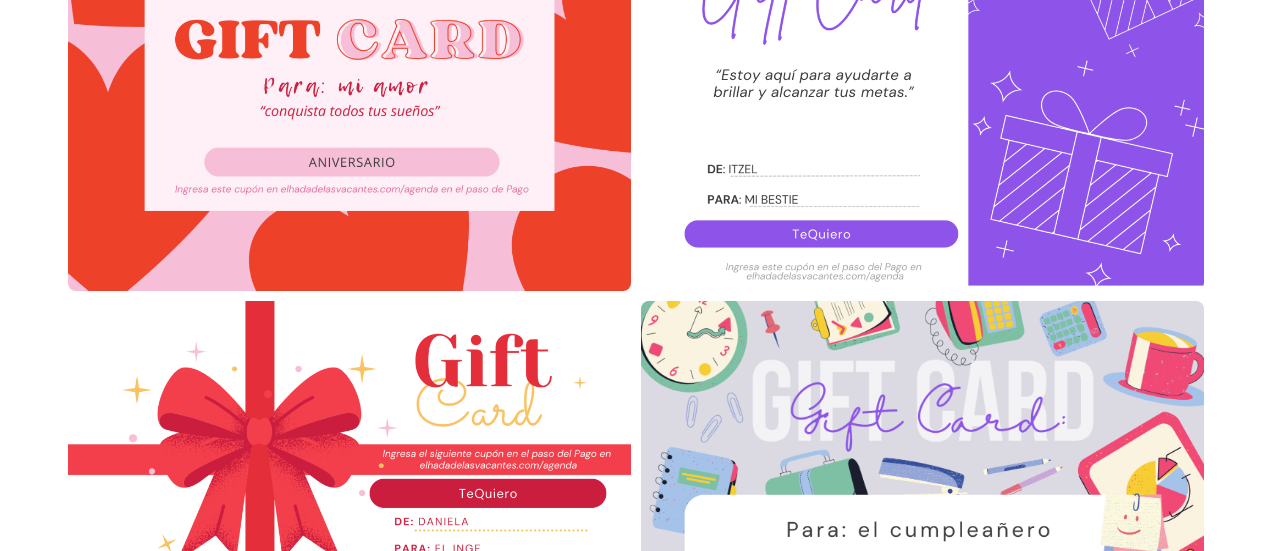 scroll, scrollTop: 2666, scrollLeft: 0, axis: vertical 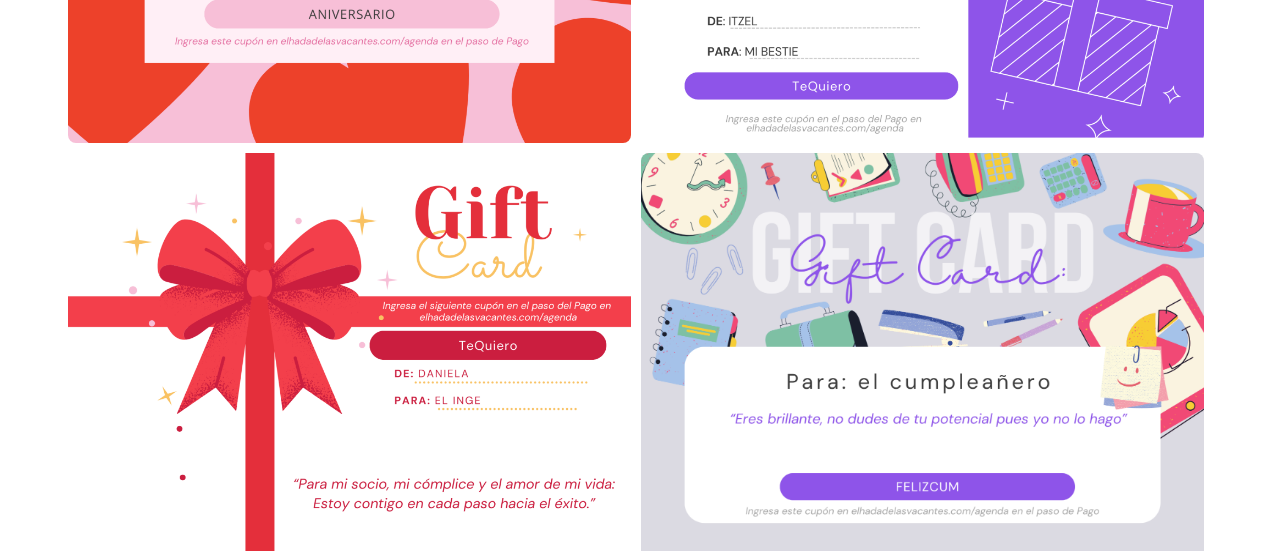 click at bounding box center [922, -75] 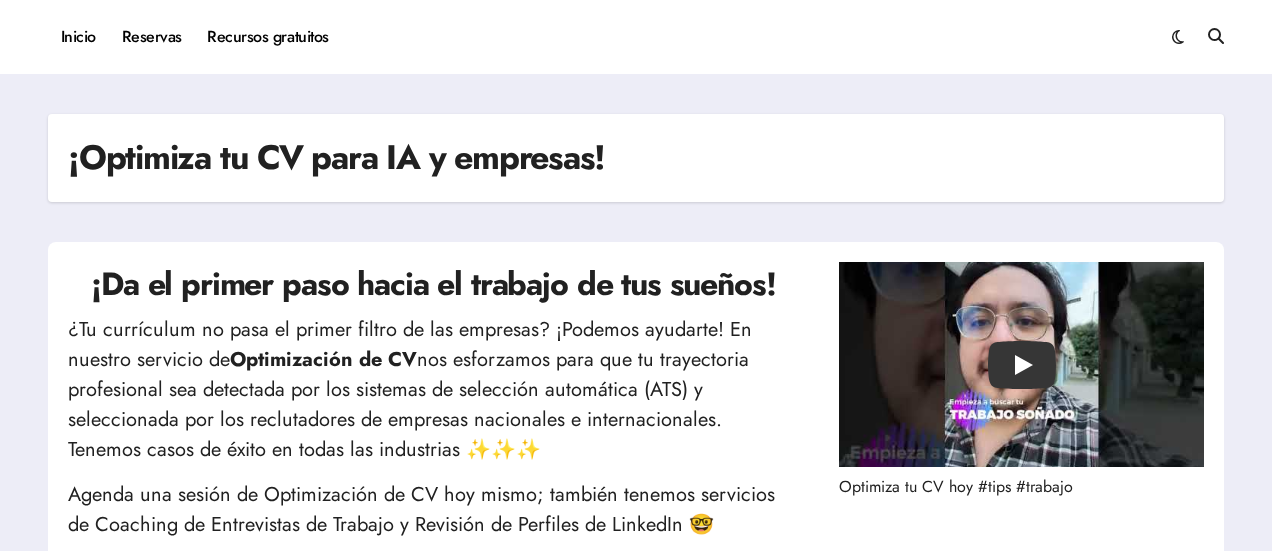 scroll, scrollTop: 0, scrollLeft: 0, axis: both 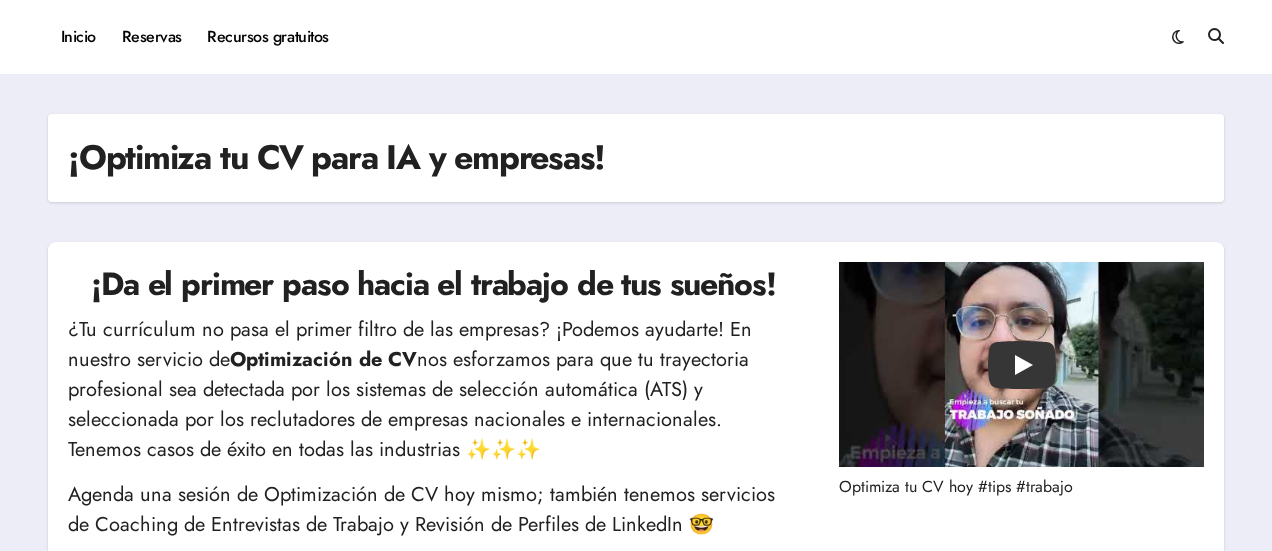 click on "[NAME], actual desarrollador de Mercado Libre [NAME]" at bounding box center [636, 1281] 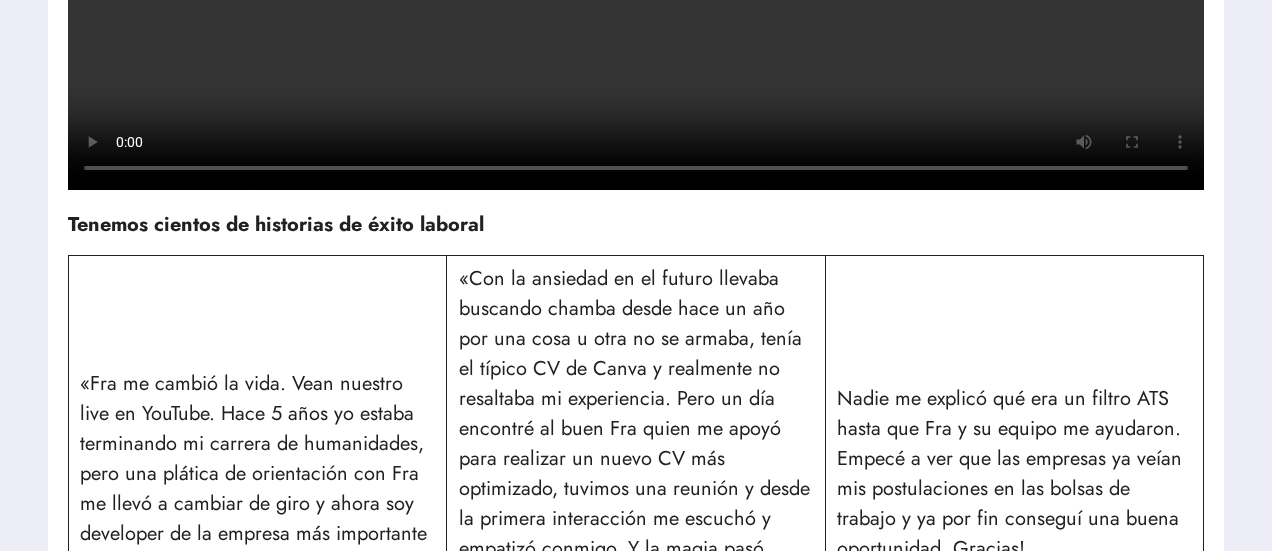 scroll, scrollTop: 0, scrollLeft: 0, axis: both 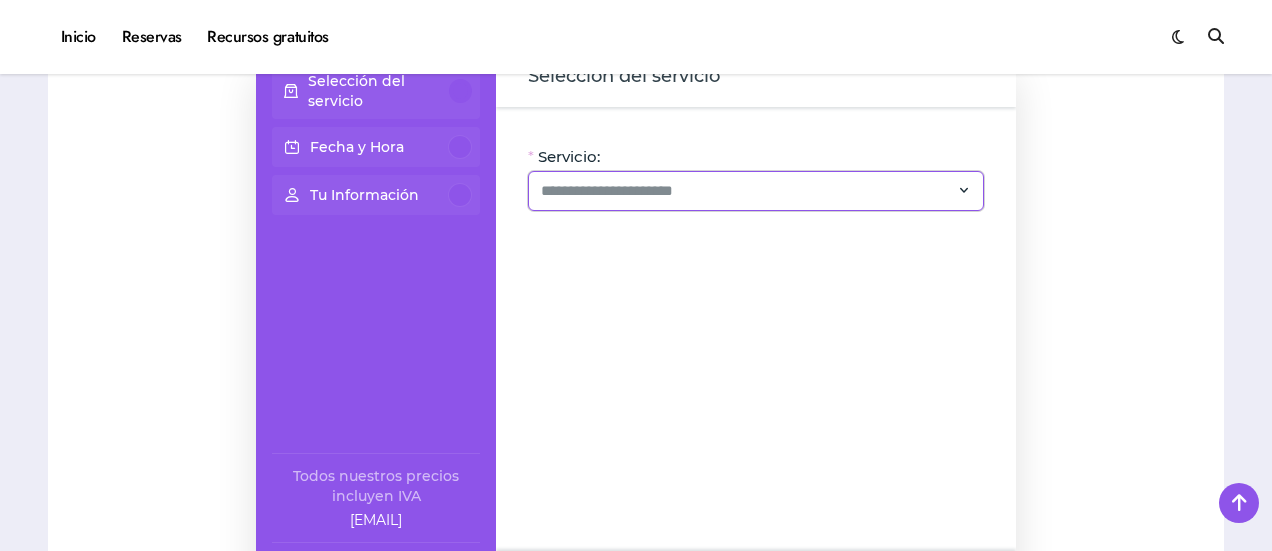 click 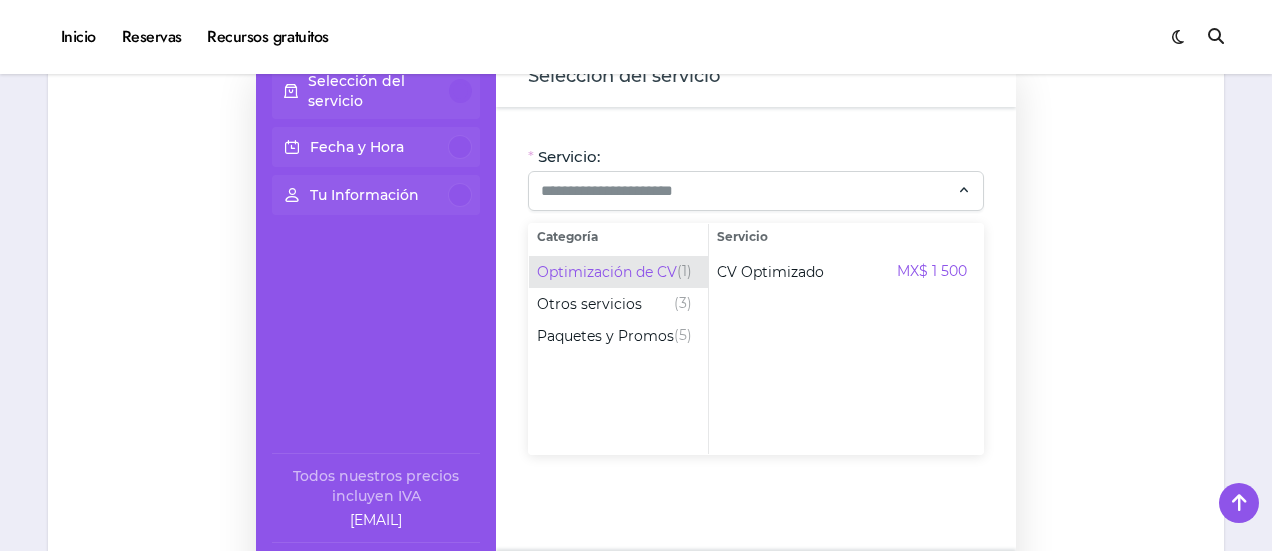 click on "Optimización de CV" at bounding box center [607, 272] 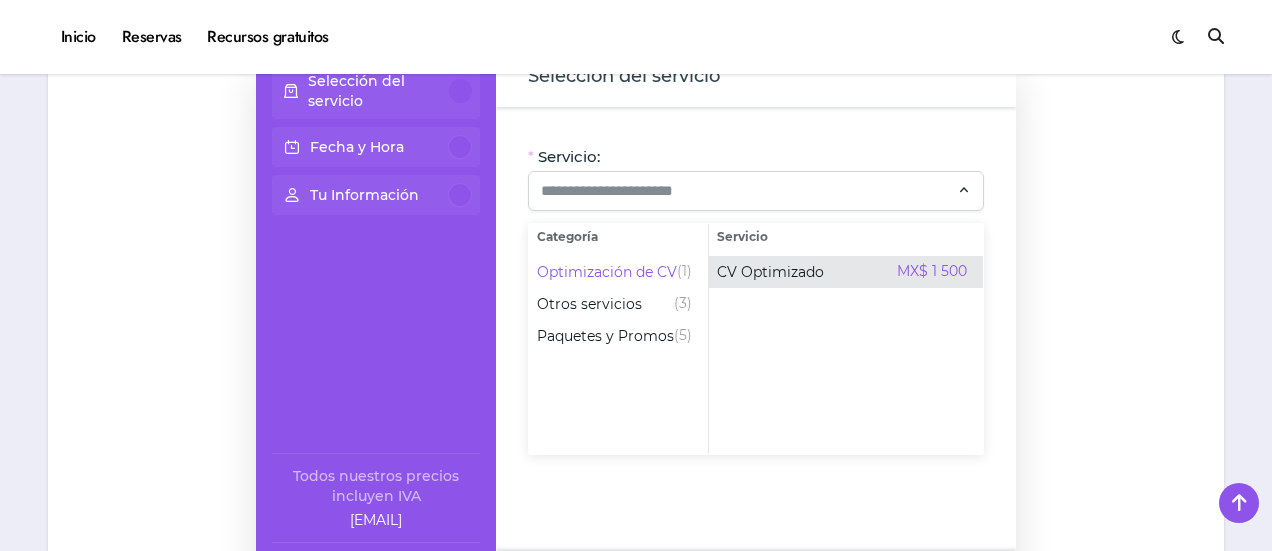 click on "CV Optimizado" at bounding box center (770, 272) 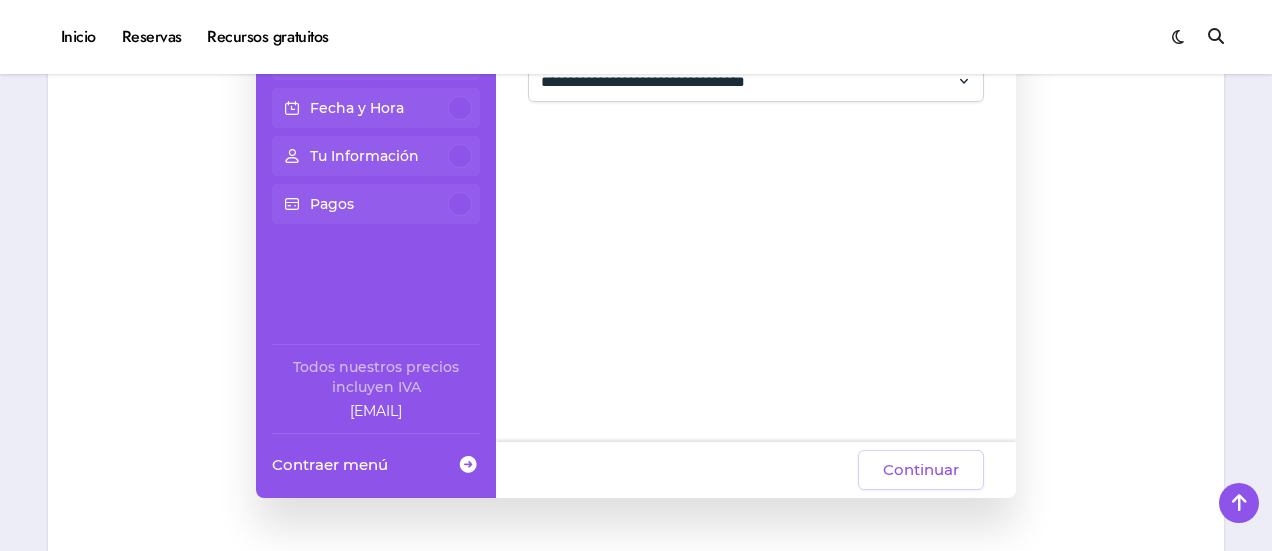scroll, scrollTop: 666, scrollLeft: 0, axis: vertical 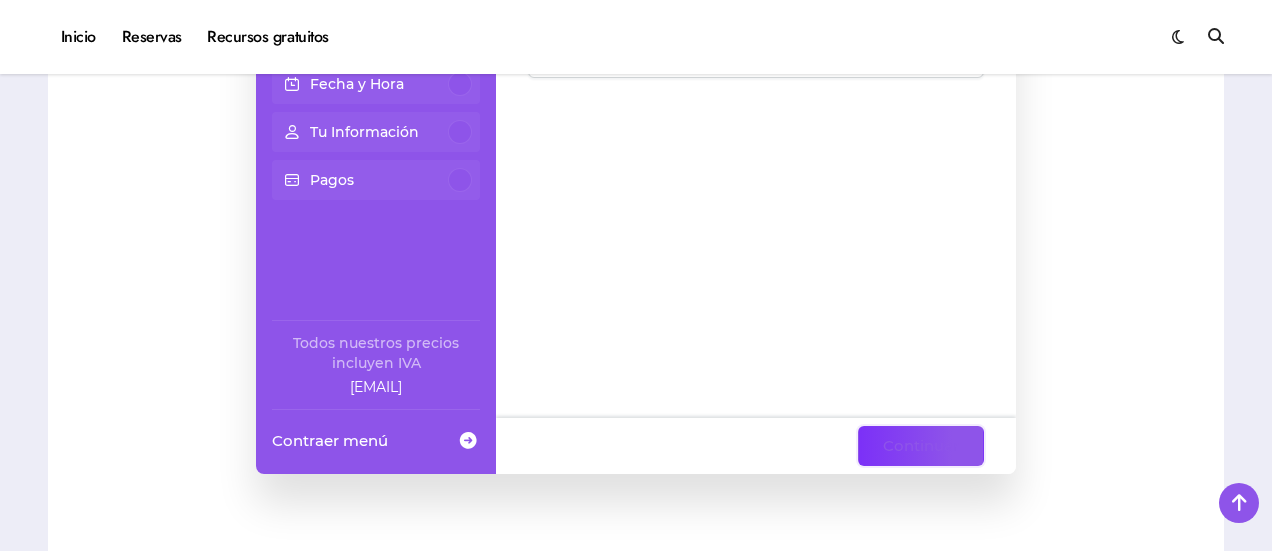 click on "Continuar" at bounding box center (921, 446) 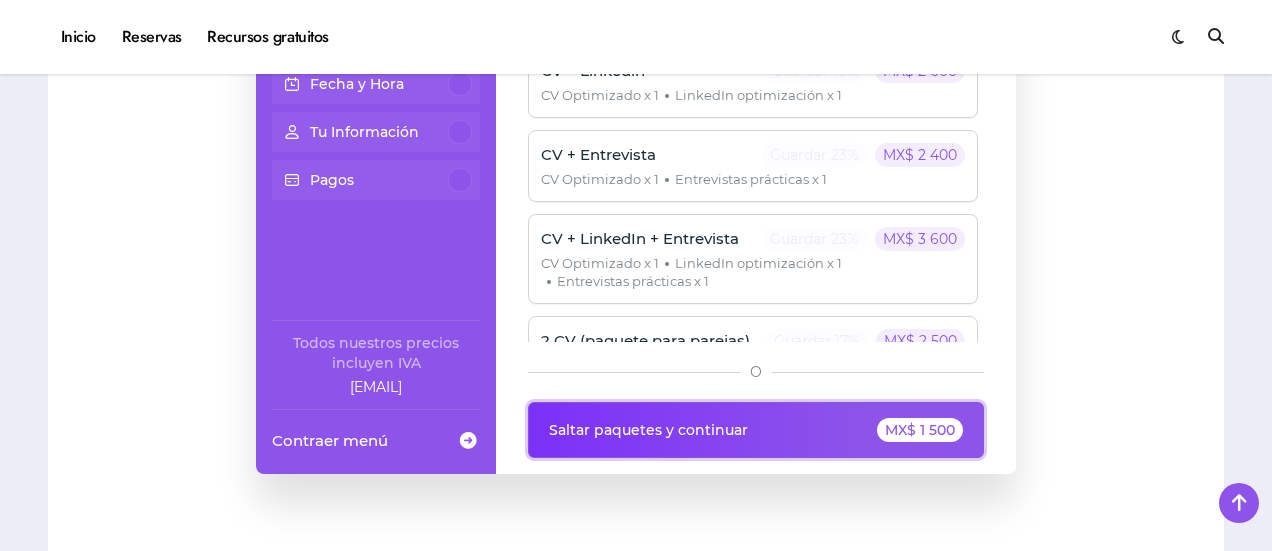 click on "MX$ 1 500" 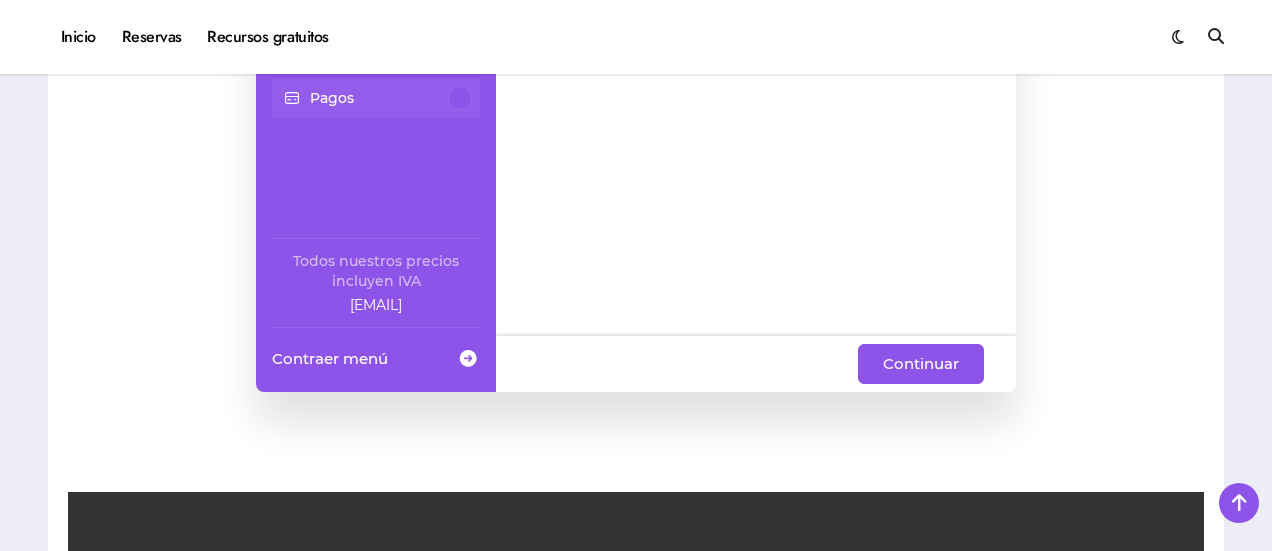 scroll, scrollTop: 800, scrollLeft: 0, axis: vertical 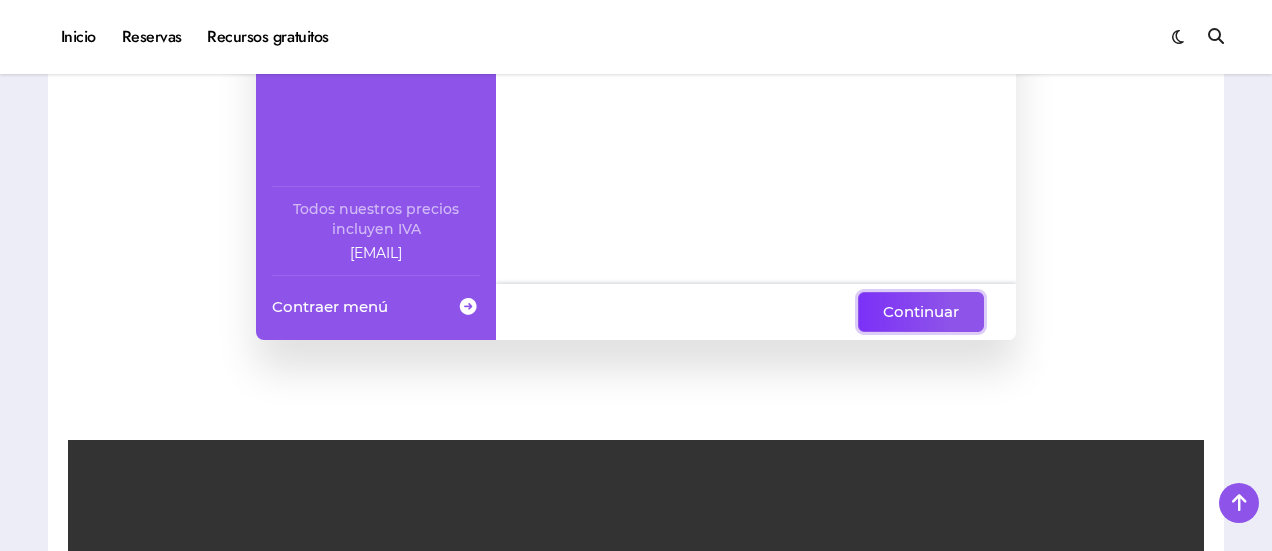 click on "Continuar" at bounding box center [921, 312] 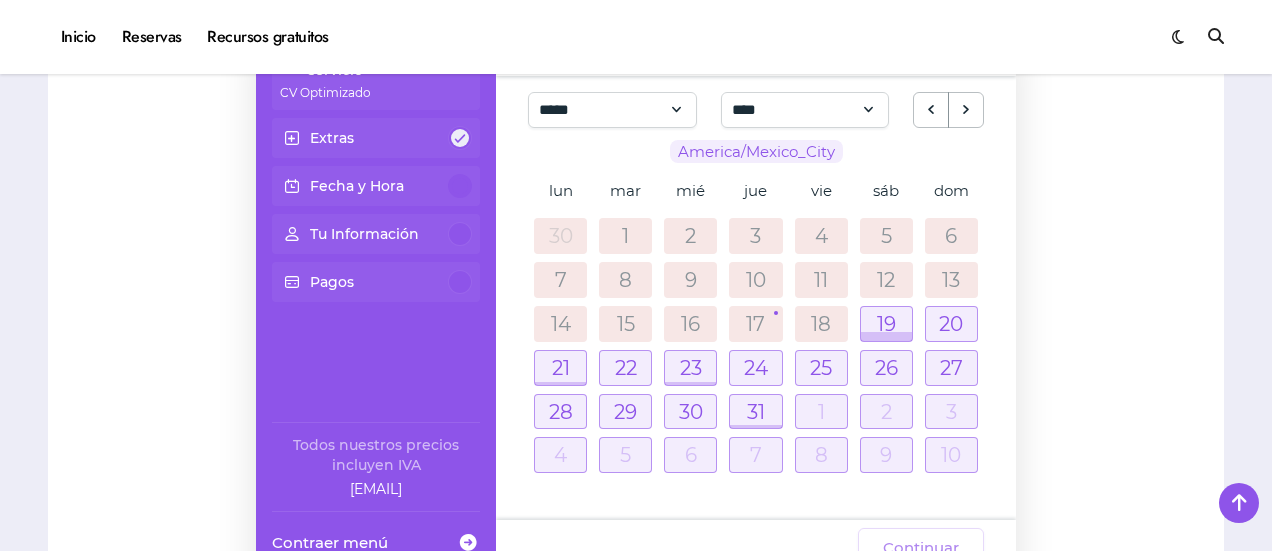 scroll, scrollTop: 533, scrollLeft: 0, axis: vertical 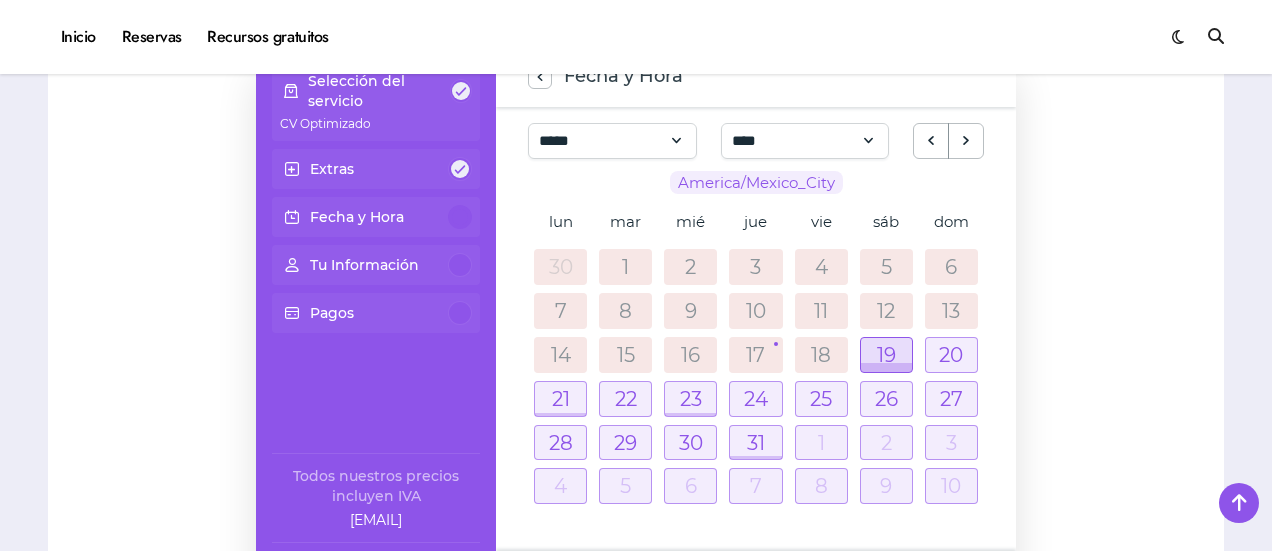 click at bounding box center (886, 355) 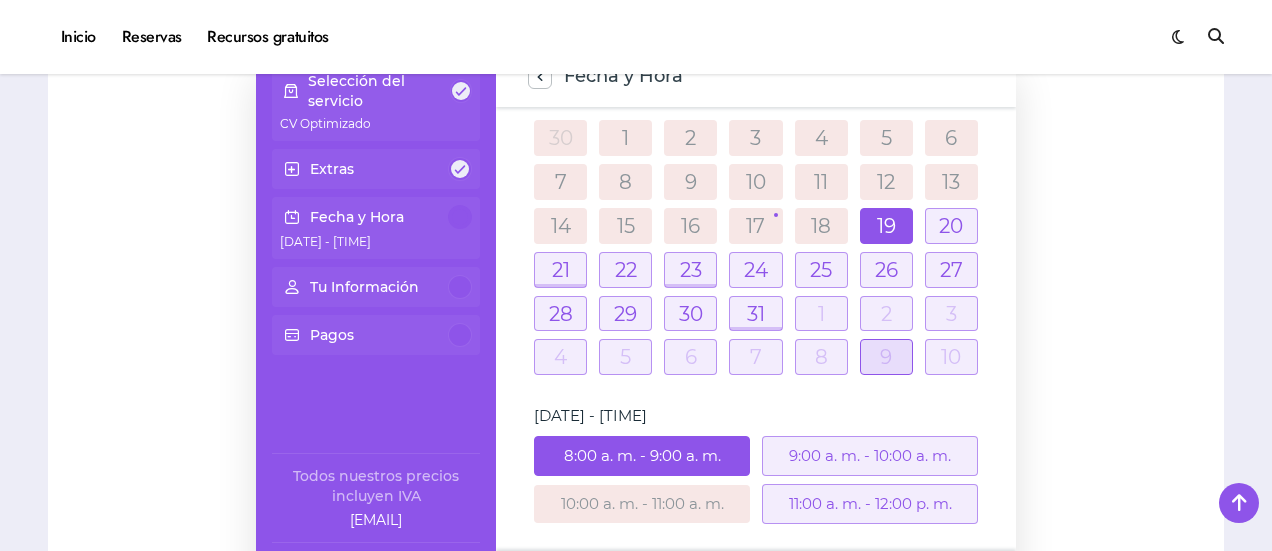 scroll, scrollTop: 124, scrollLeft: 0, axis: vertical 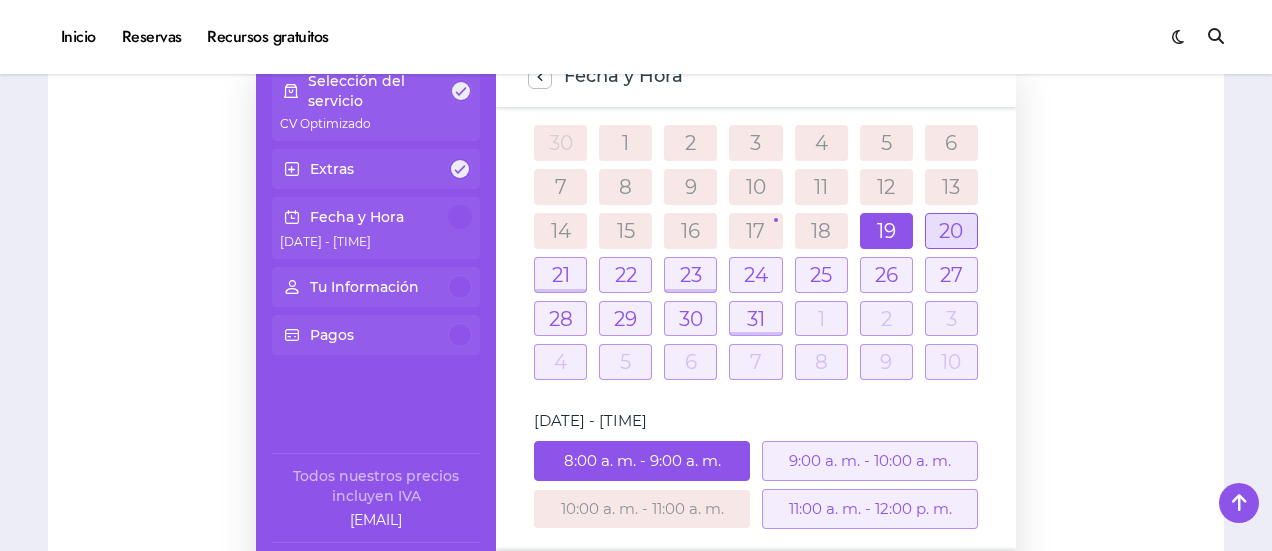 click at bounding box center (951, 231) 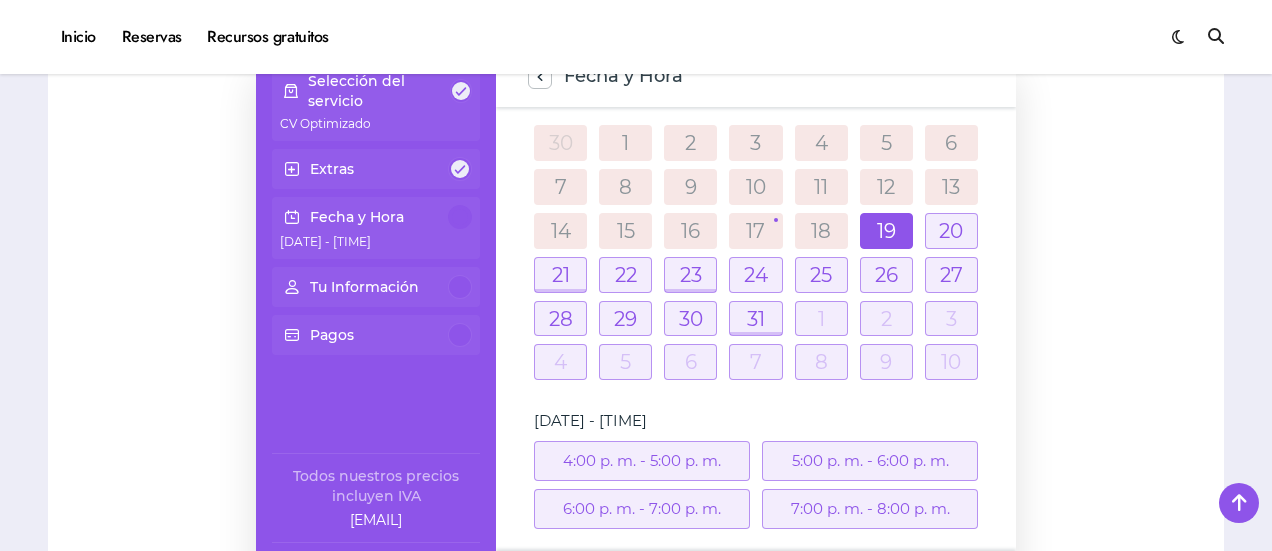 scroll, scrollTop: 124, scrollLeft: 0, axis: vertical 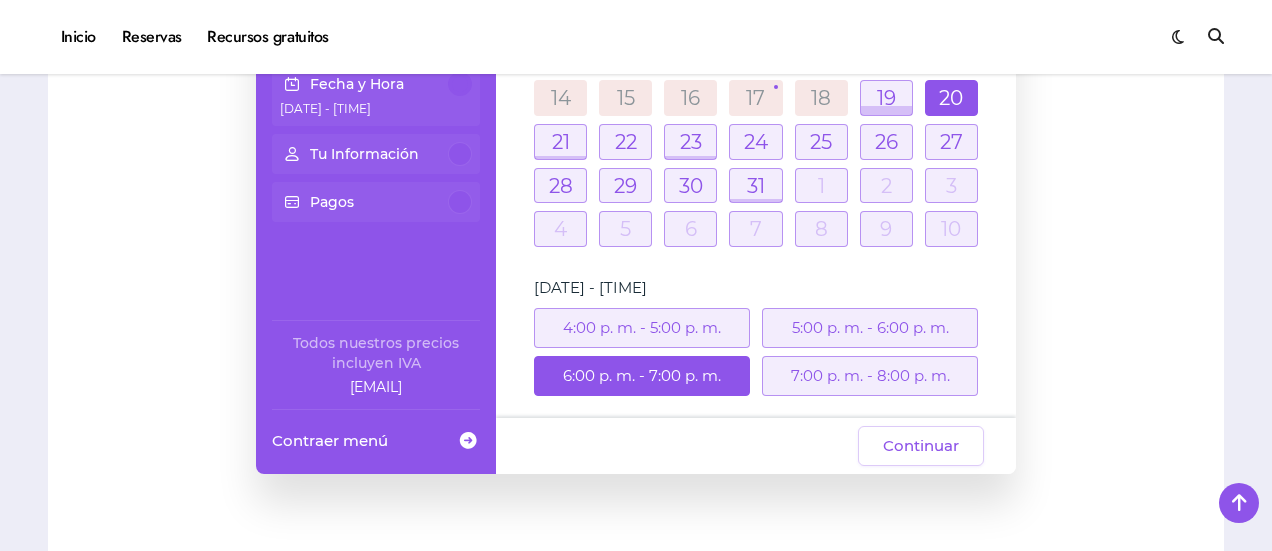 click on "7:00 p. m.  - 8:00 p. m." at bounding box center (870, 376) 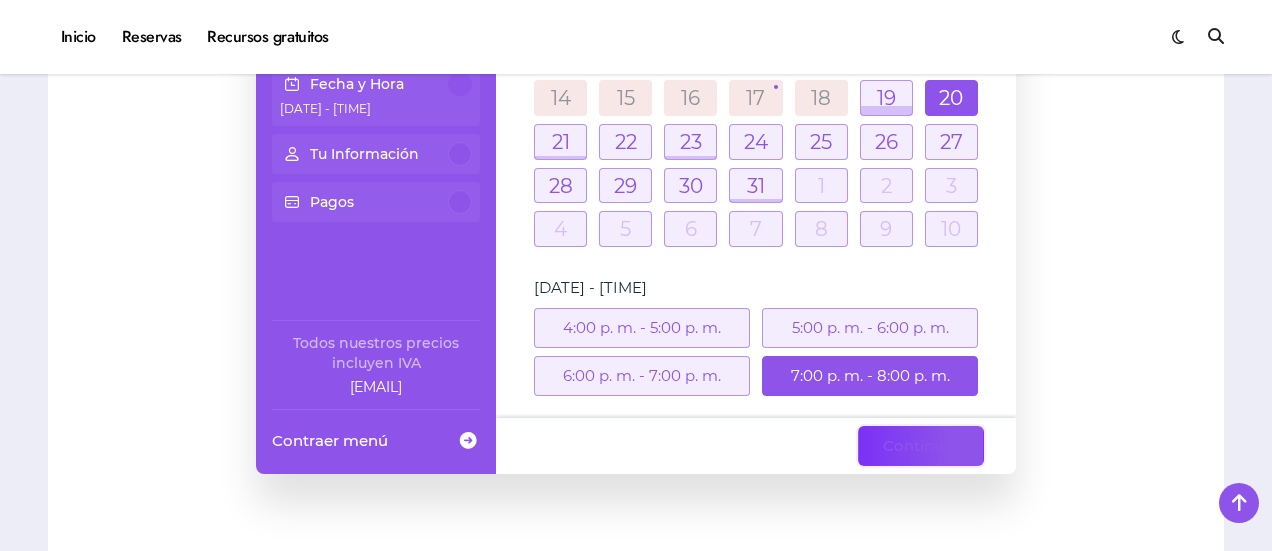 click on "Continuar" at bounding box center [921, 446] 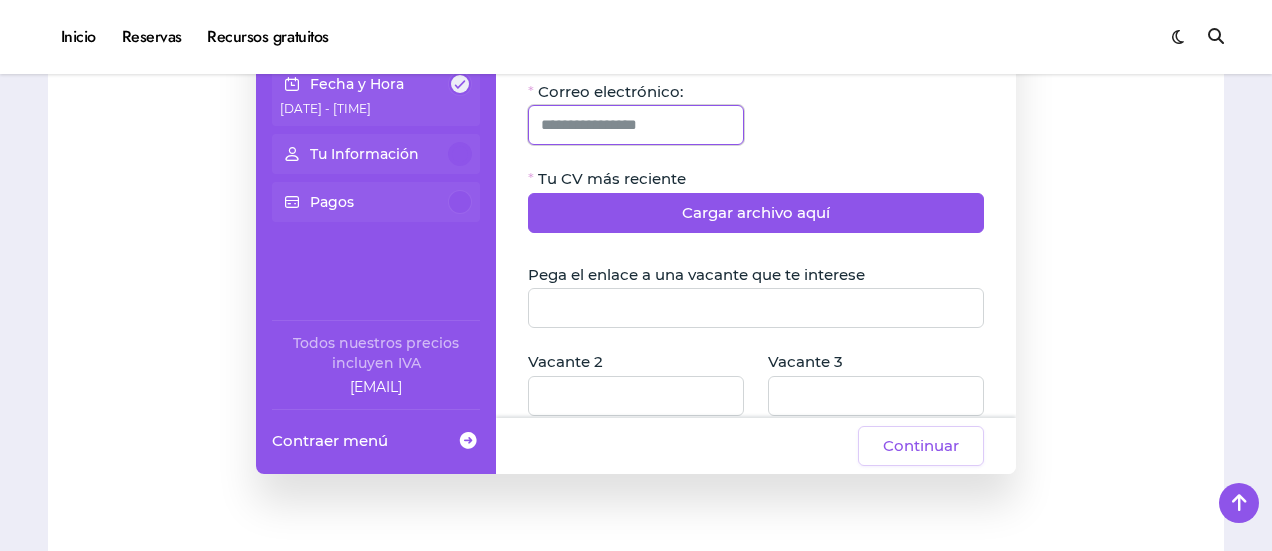 click 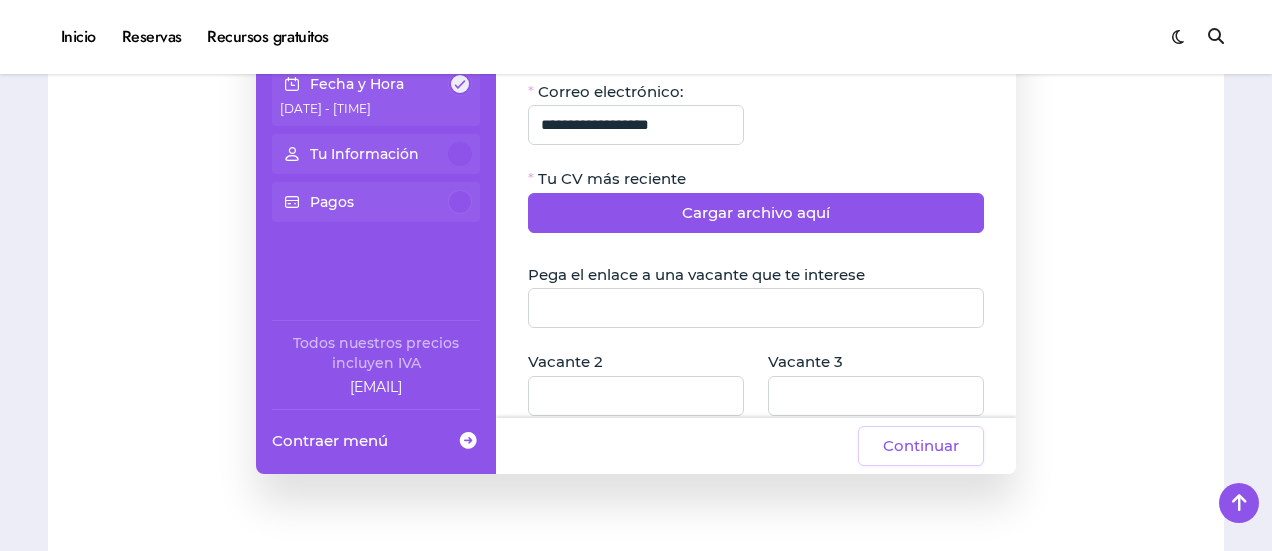 type on "*****" 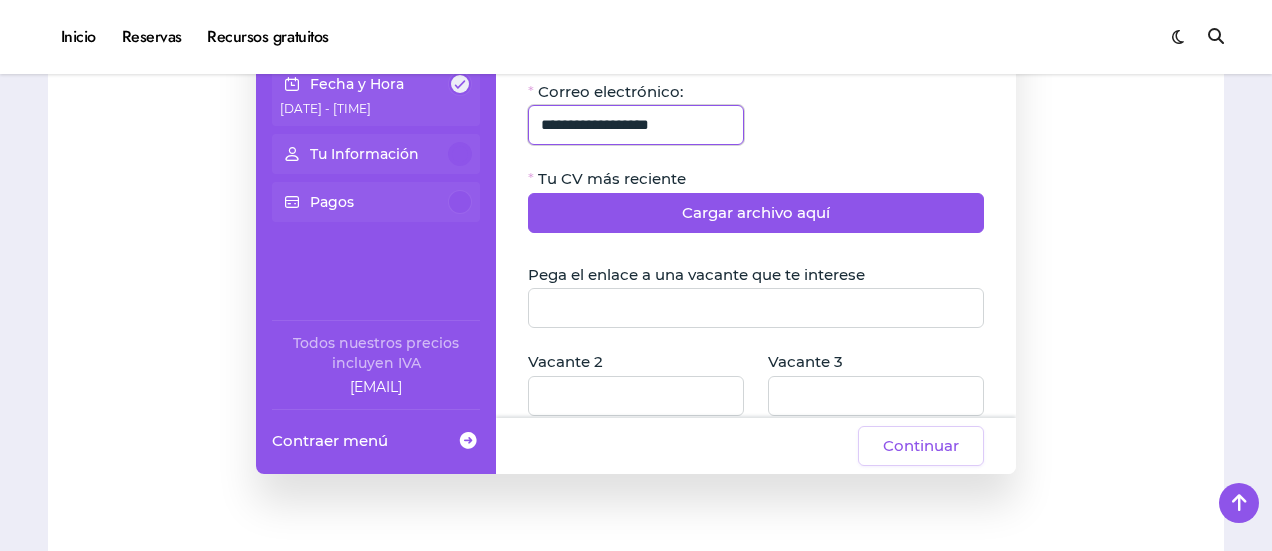 scroll, scrollTop: 400, scrollLeft: 0, axis: vertical 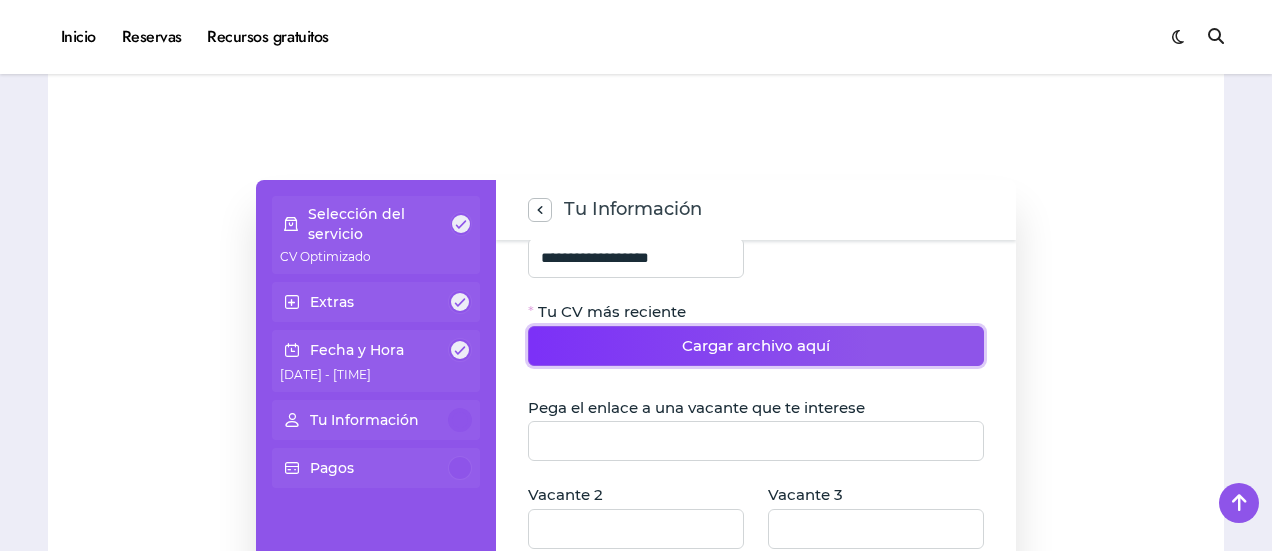 click on "Cargar archivo aquí" 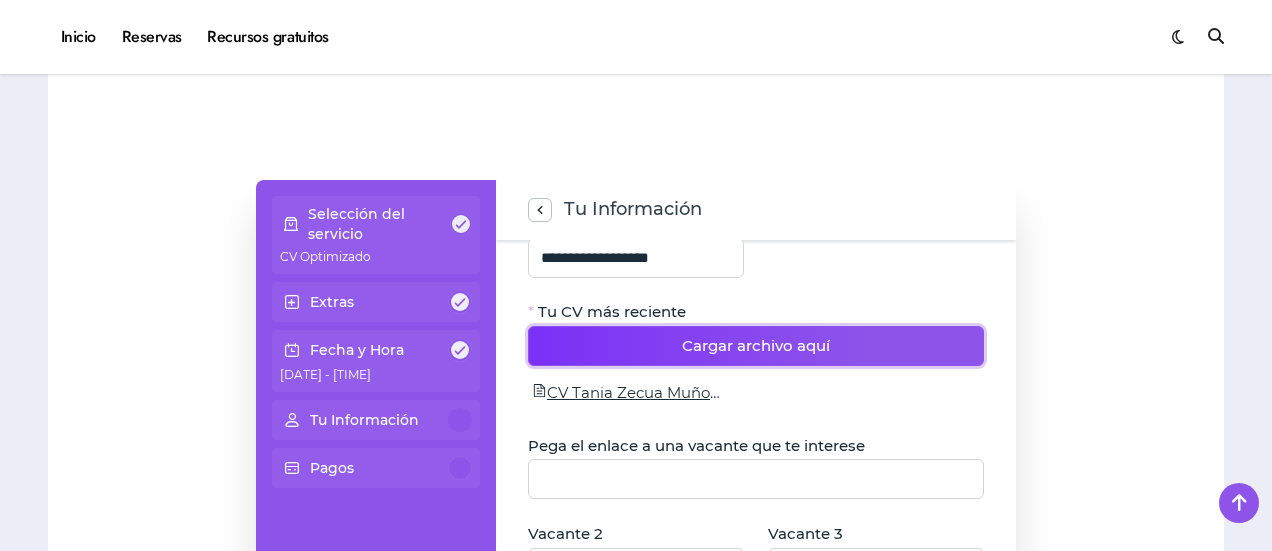 scroll, scrollTop: 266, scrollLeft: 0, axis: vertical 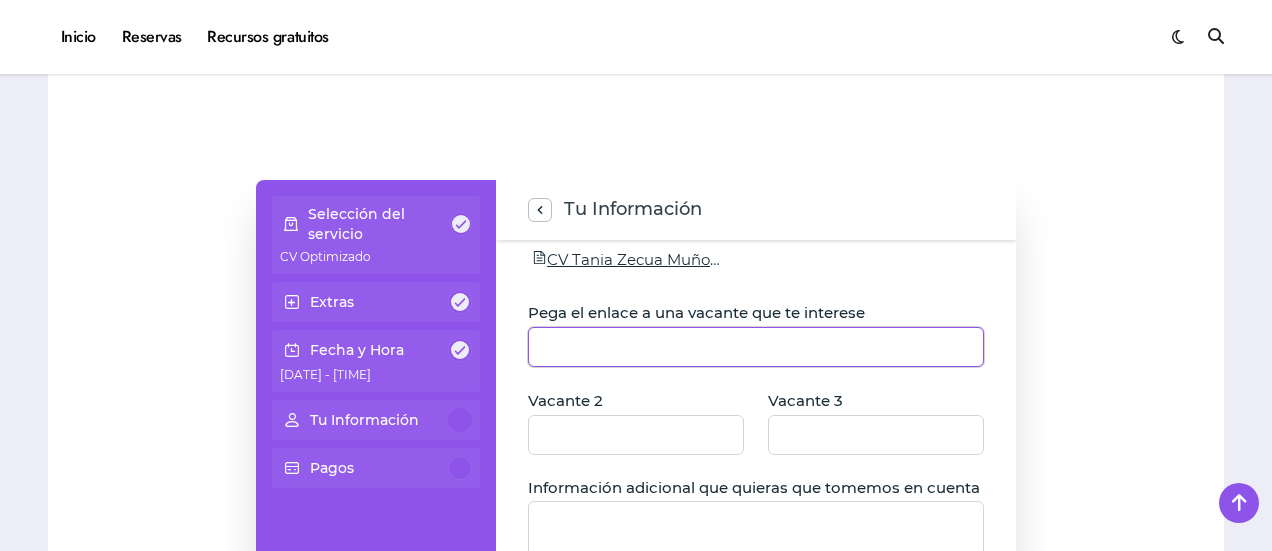 click 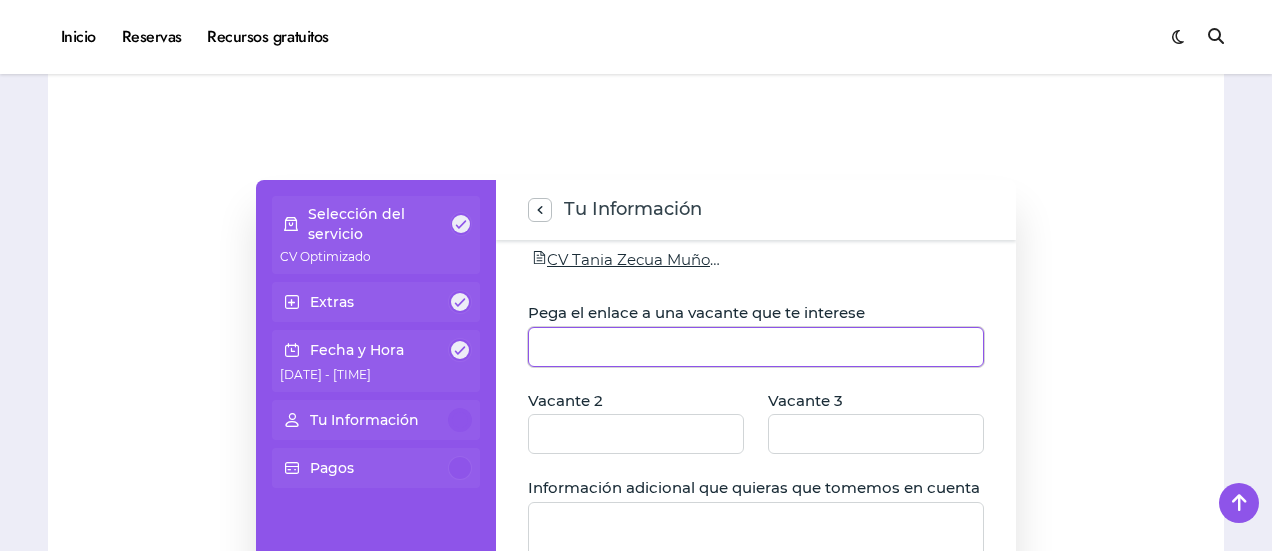 click 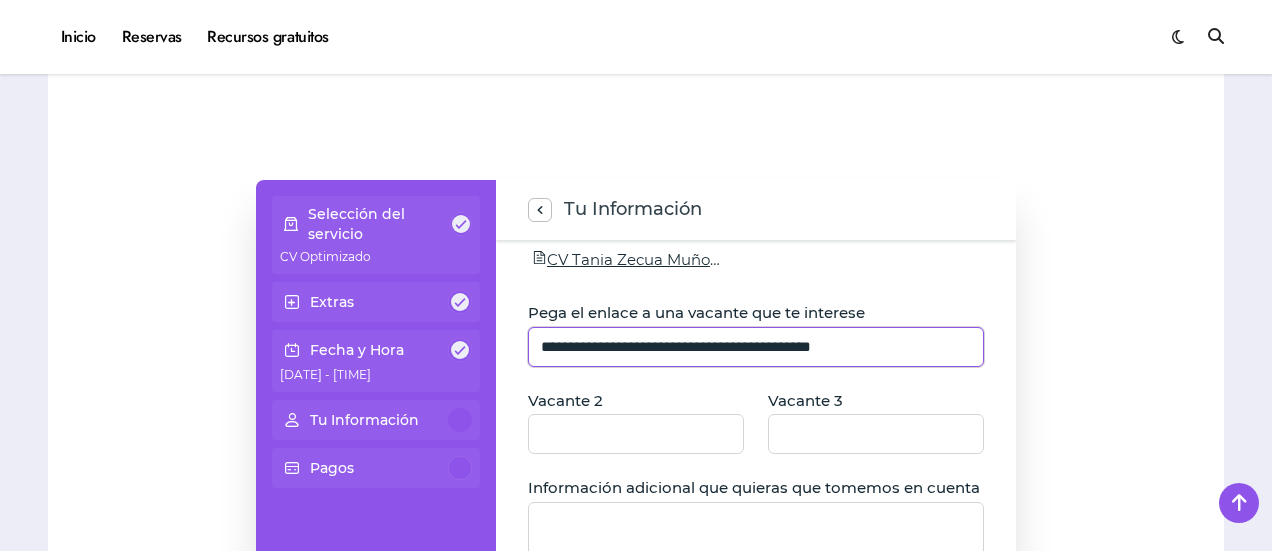type on "**********" 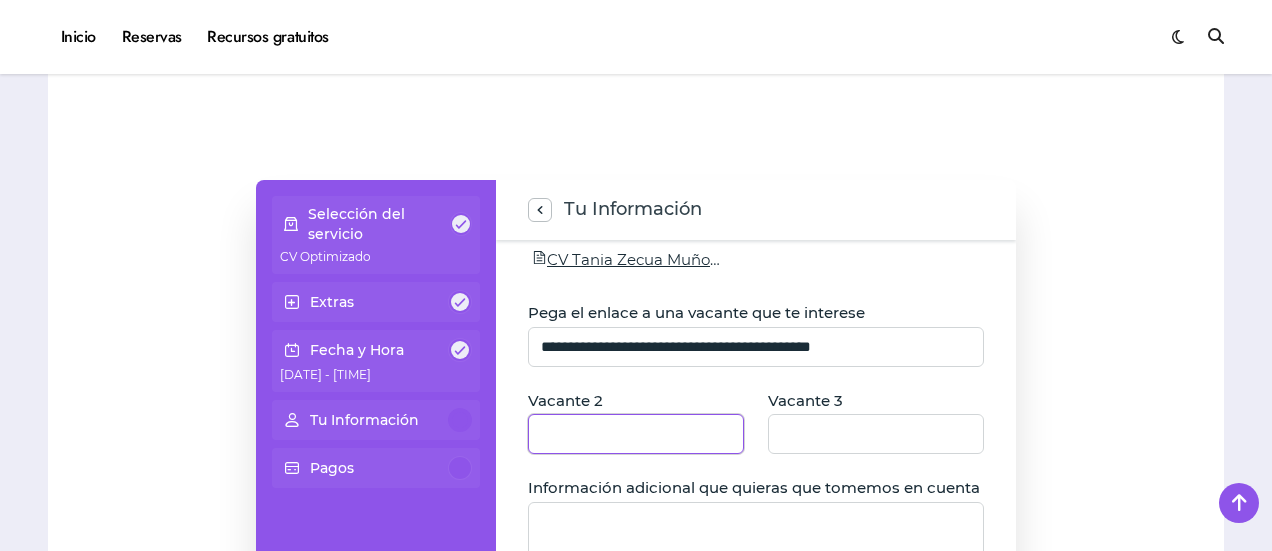 drag, startPoint x: 658, startPoint y: 424, endPoint x: 670, endPoint y: 425, distance: 12.0415945 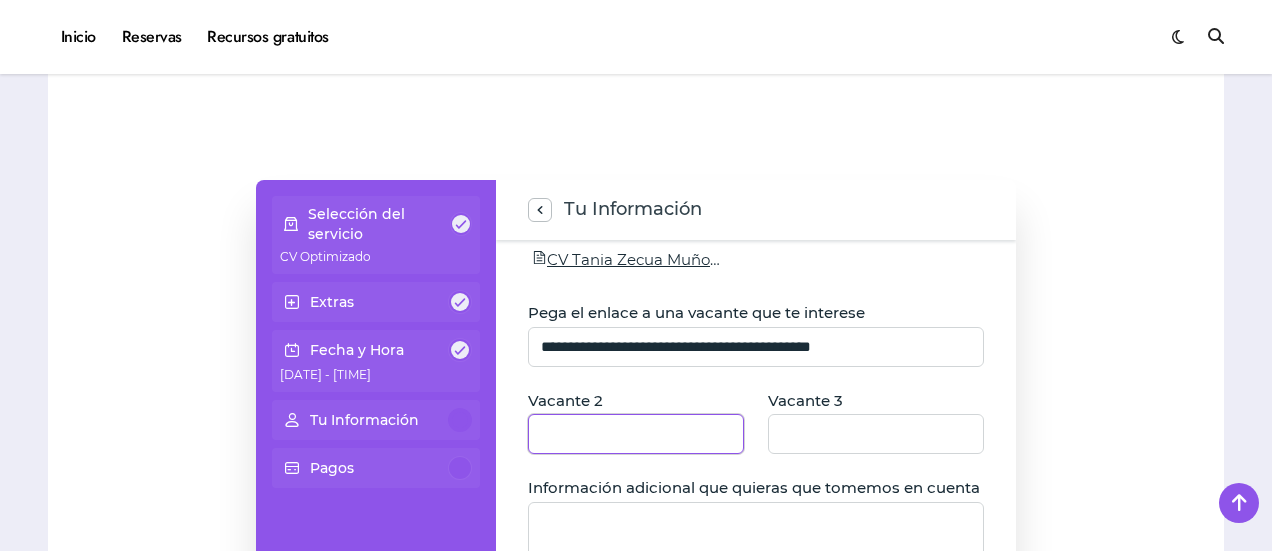click 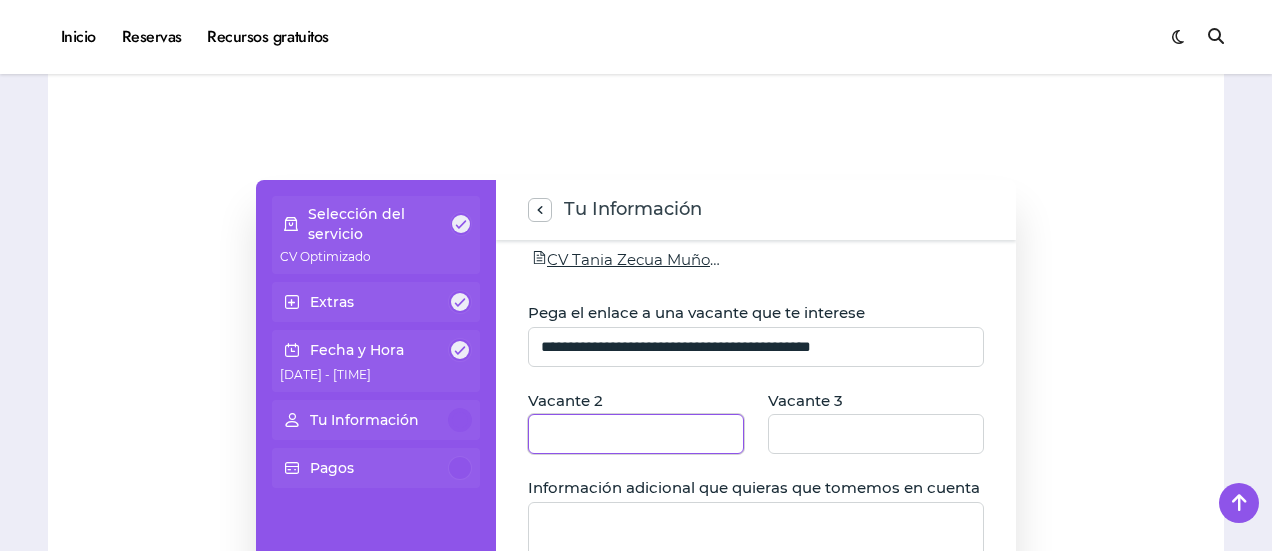 paste on "**********" 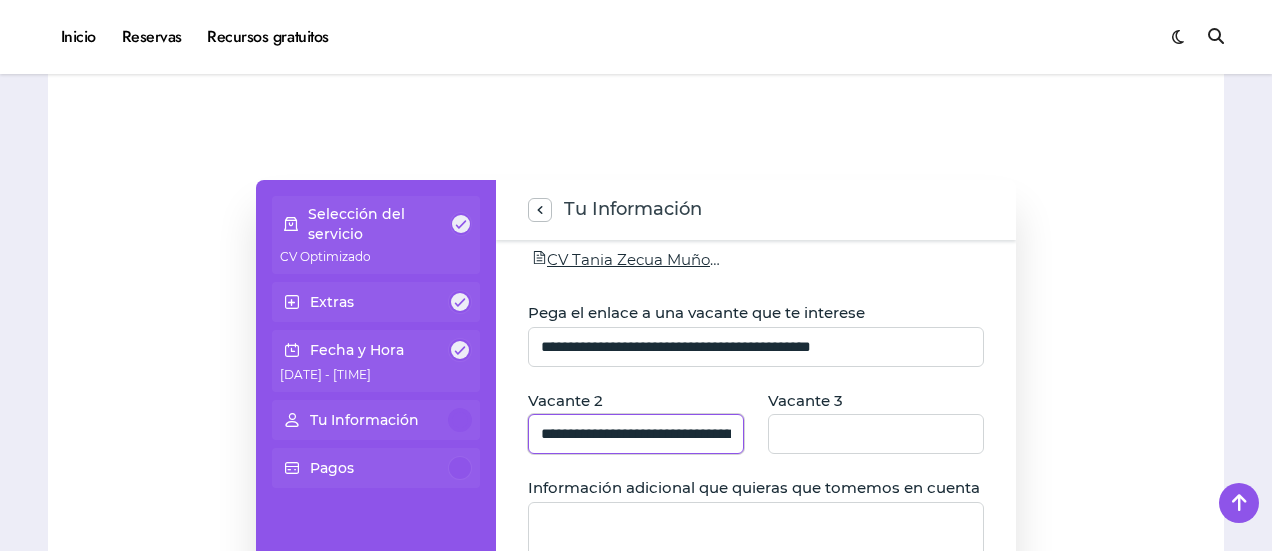 scroll, scrollTop: 0, scrollLeft: 177, axis: horizontal 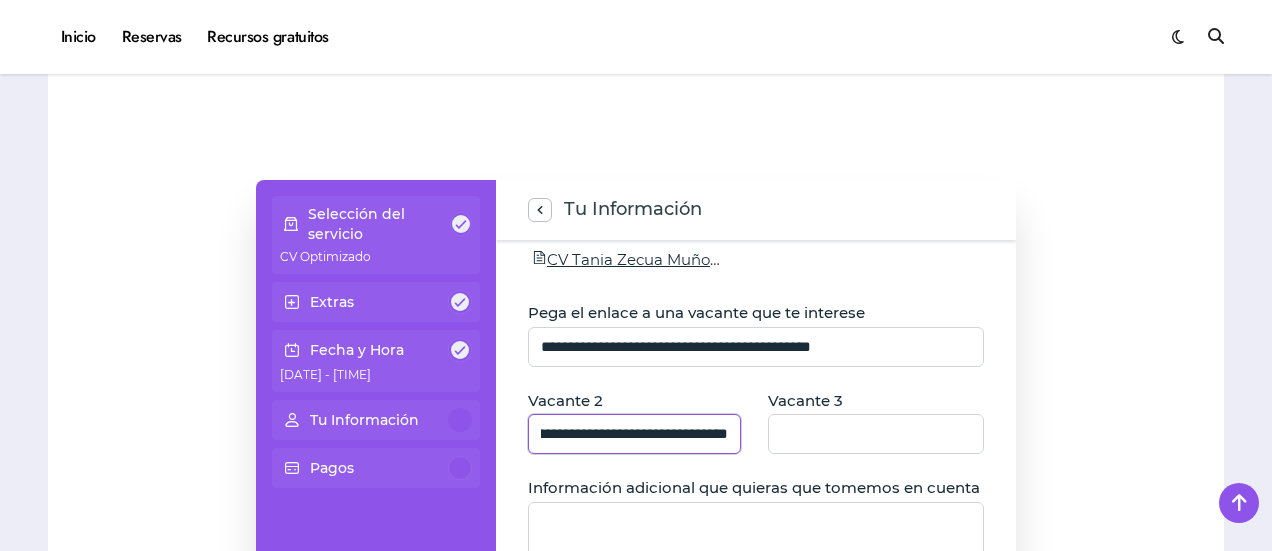 type on "**********" 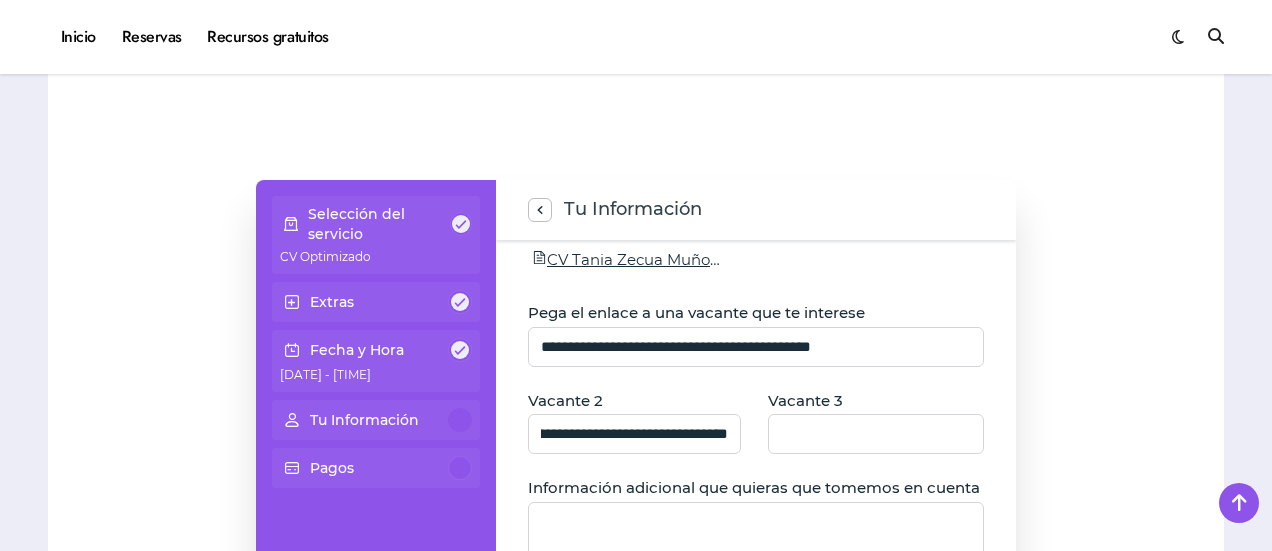 scroll, scrollTop: 0, scrollLeft: 0, axis: both 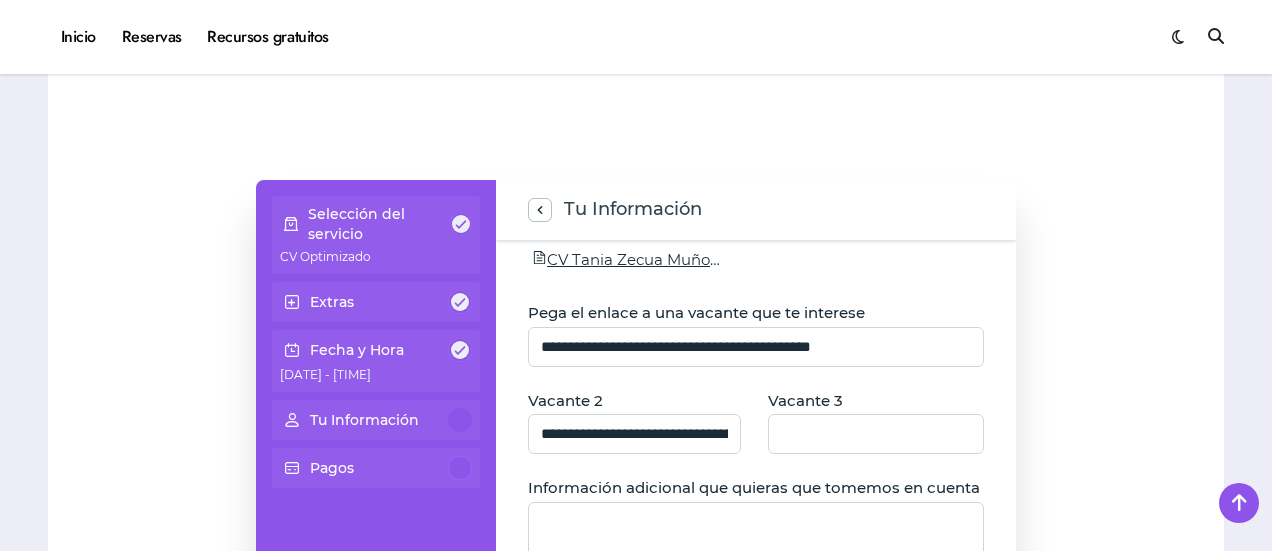 click on "**********" at bounding box center (756, 388) 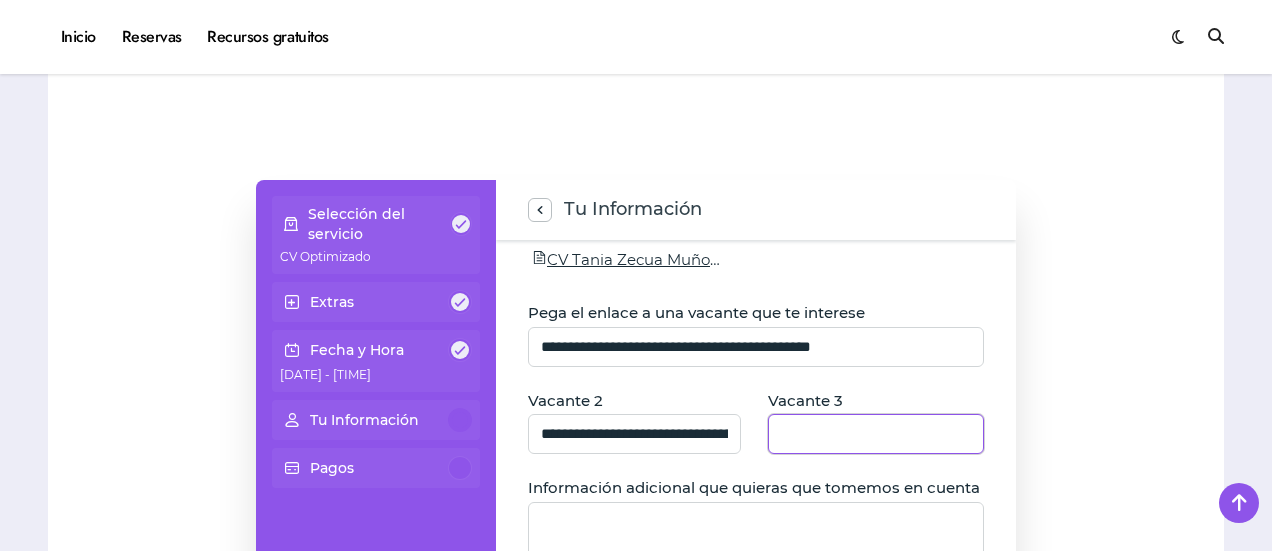 click 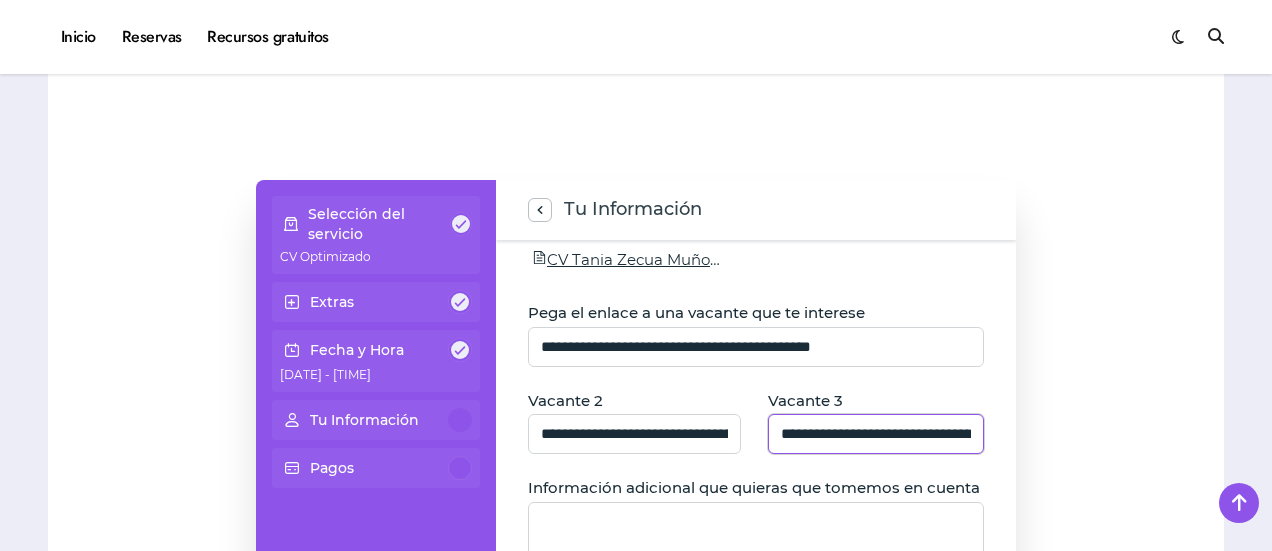 scroll, scrollTop: 0, scrollLeft: 168, axis: horizontal 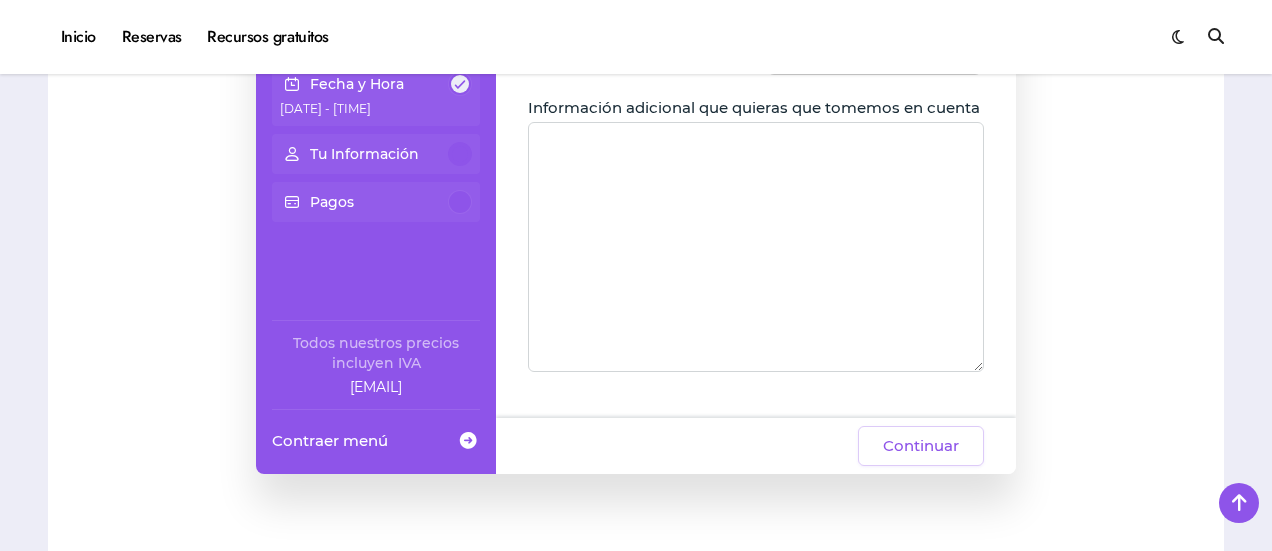 type on "**********" 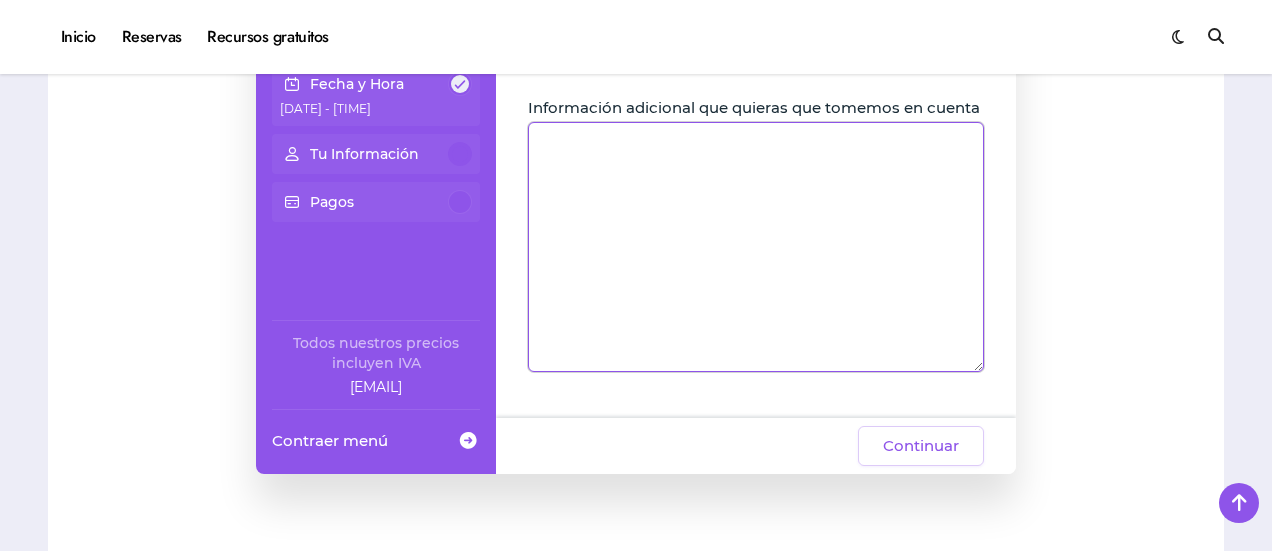 scroll, scrollTop: 0, scrollLeft: 0, axis: both 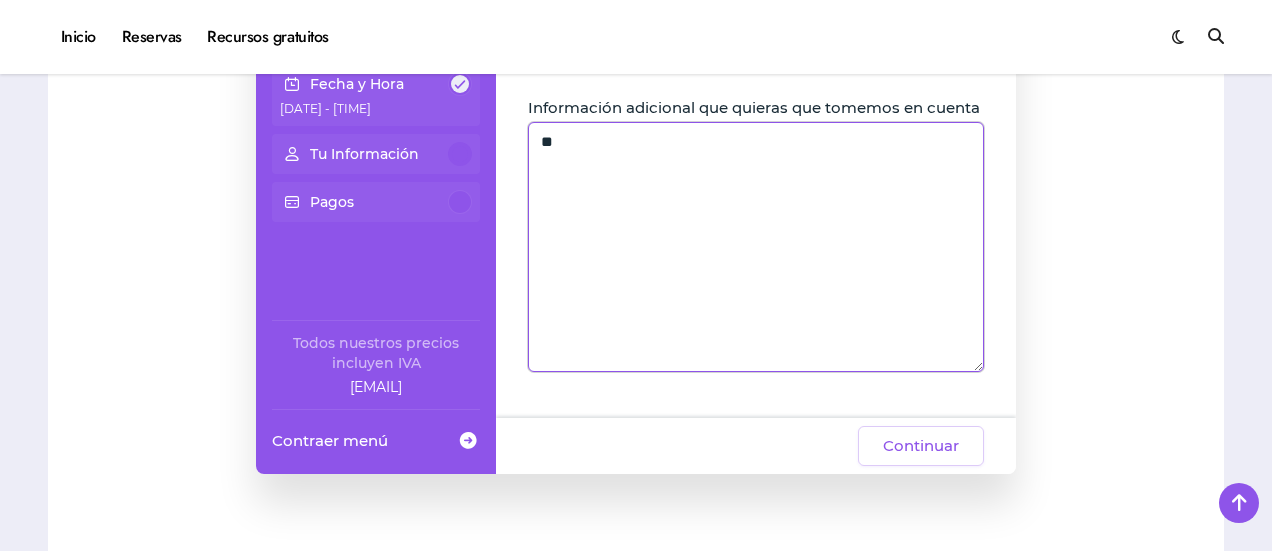type on "*" 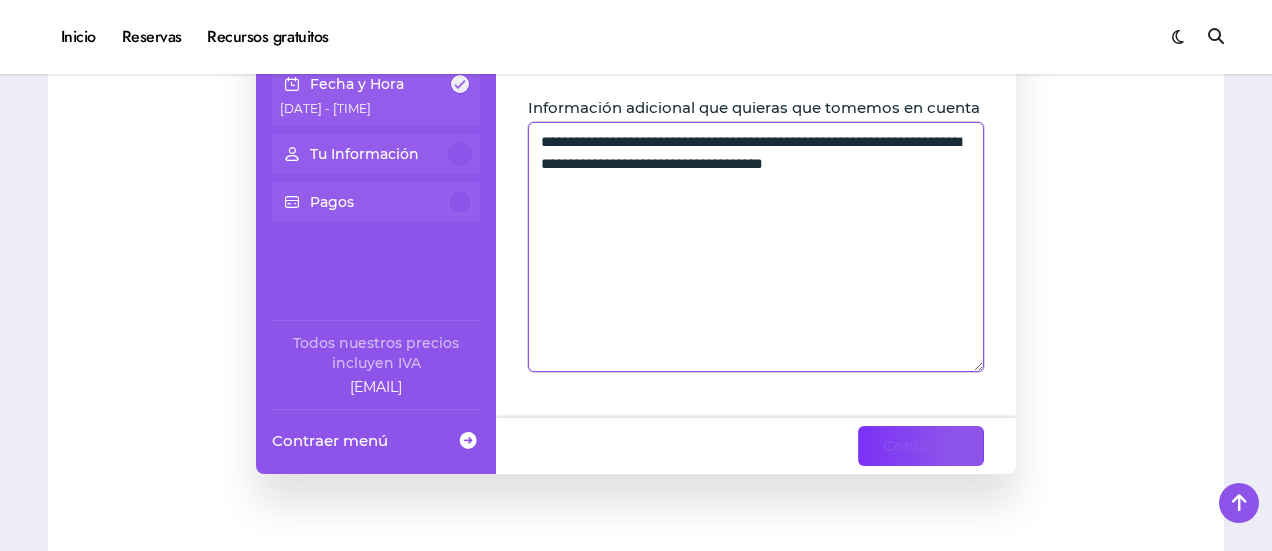 type on "**********" 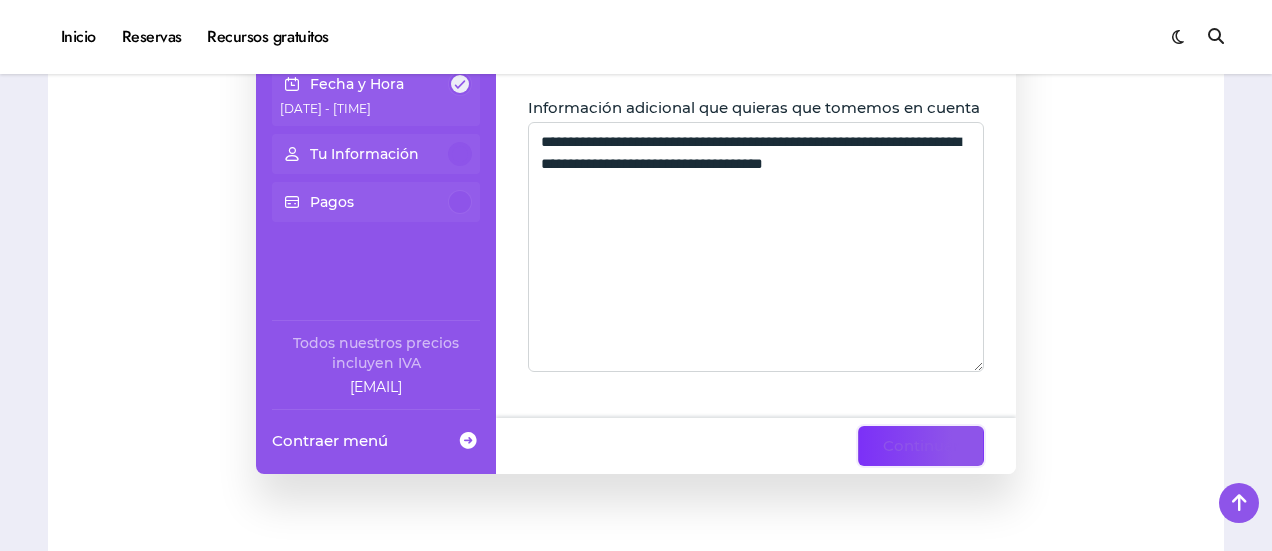 click on "Continuar" at bounding box center (921, 446) 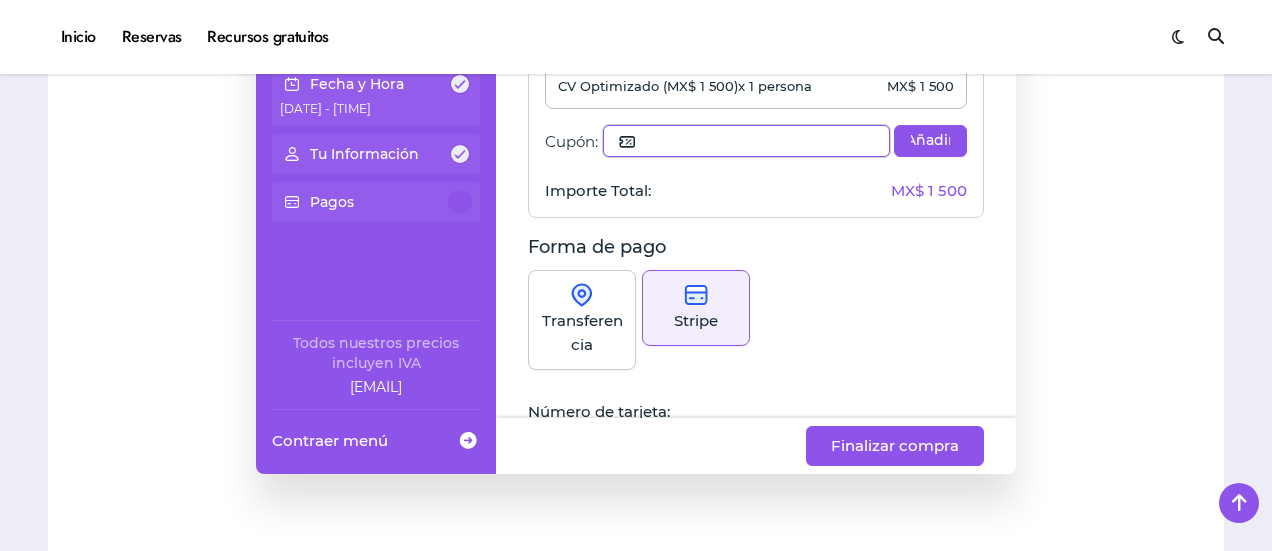 click 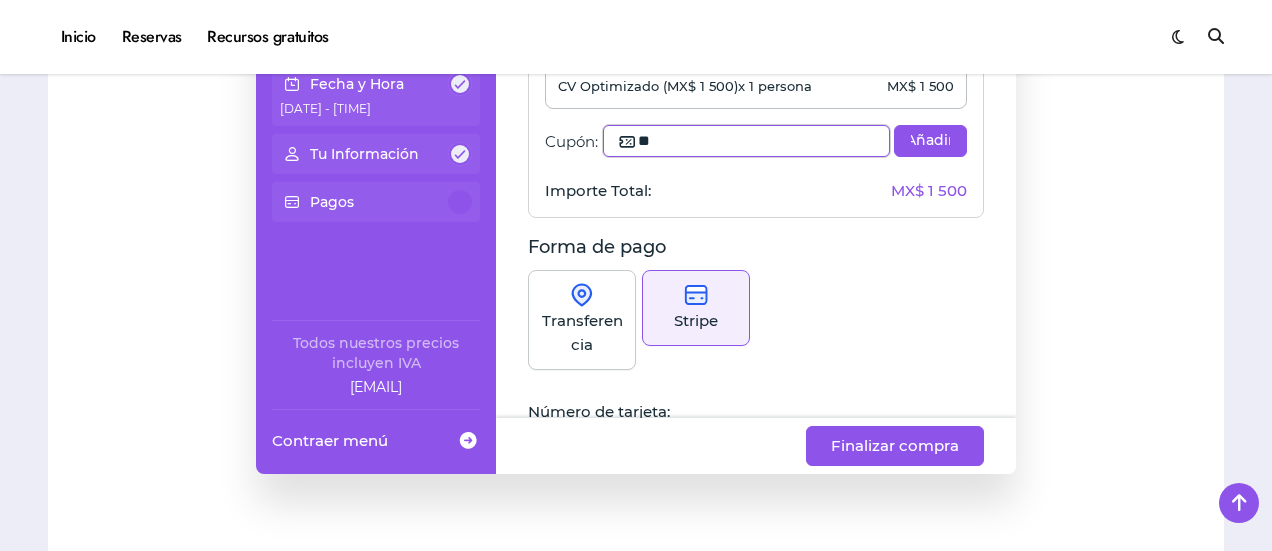 type on "*" 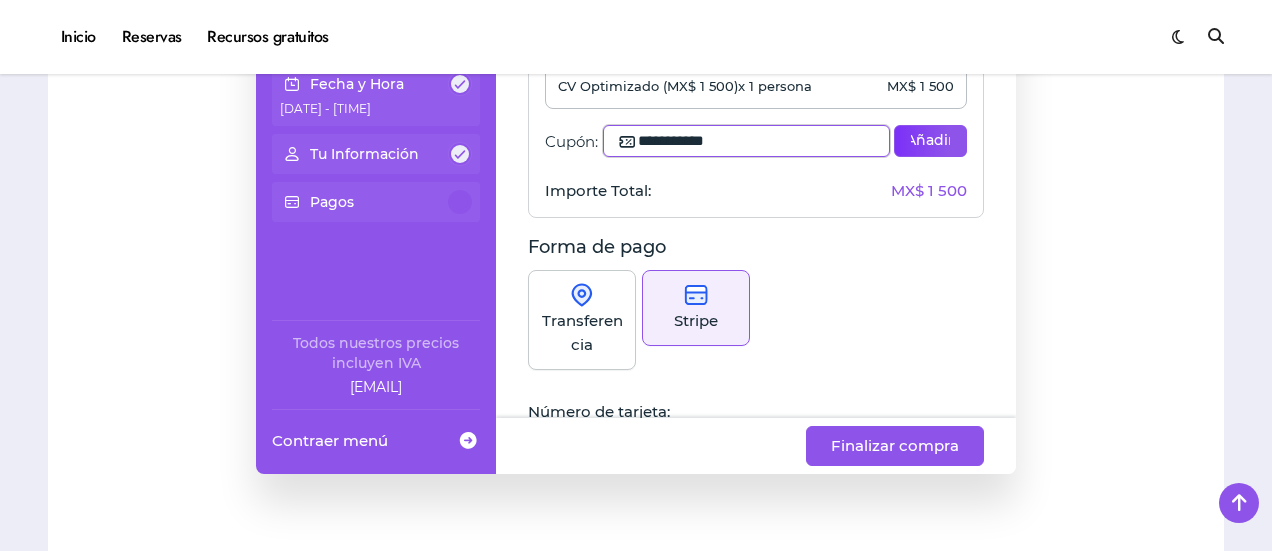 type on "**********" 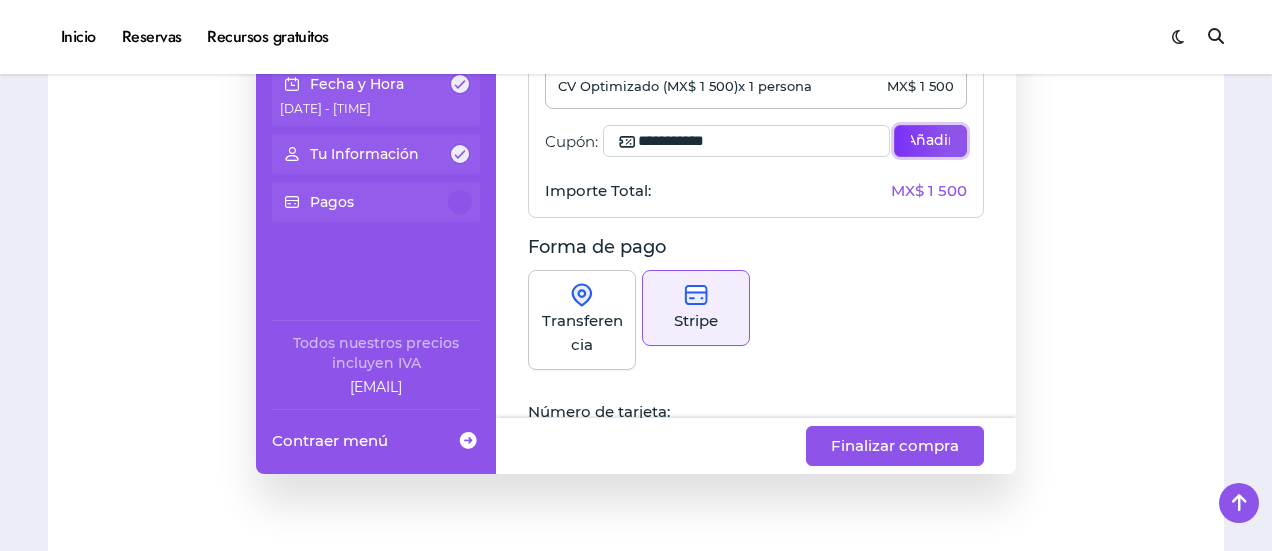 click on "Añadir" at bounding box center (930, 141) 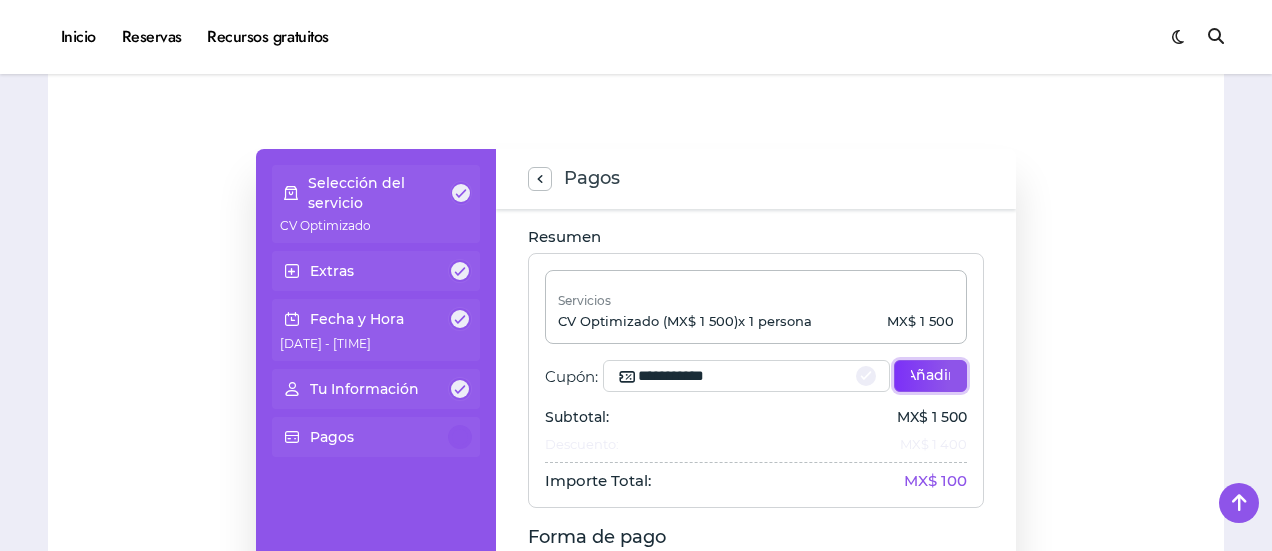 scroll, scrollTop: 400, scrollLeft: 0, axis: vertical 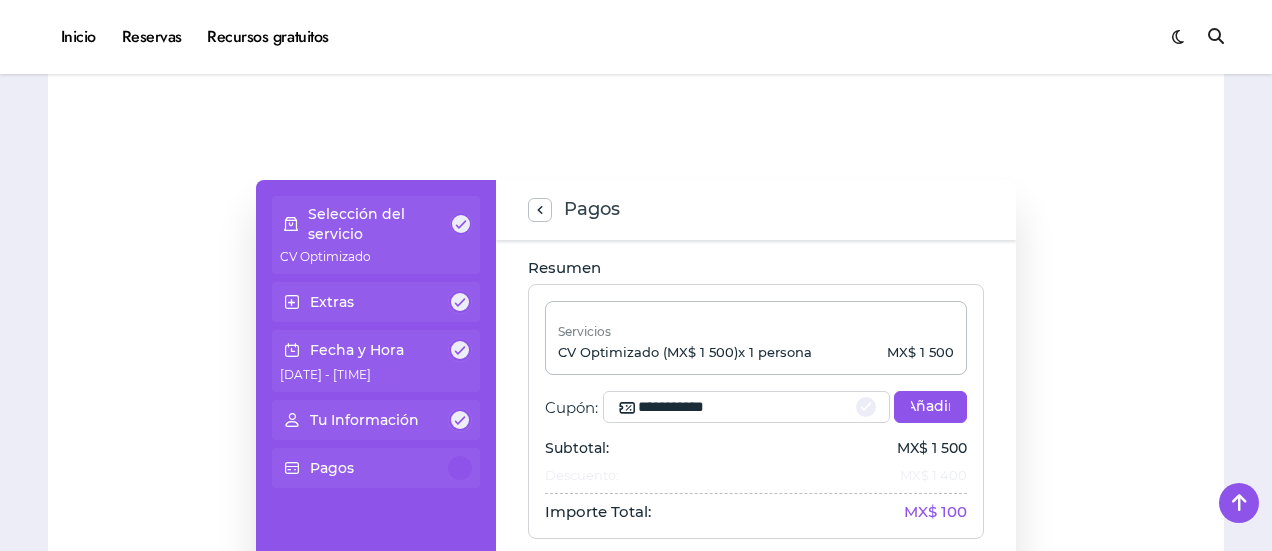 click on "Extras" at bounding box center [376, 302] 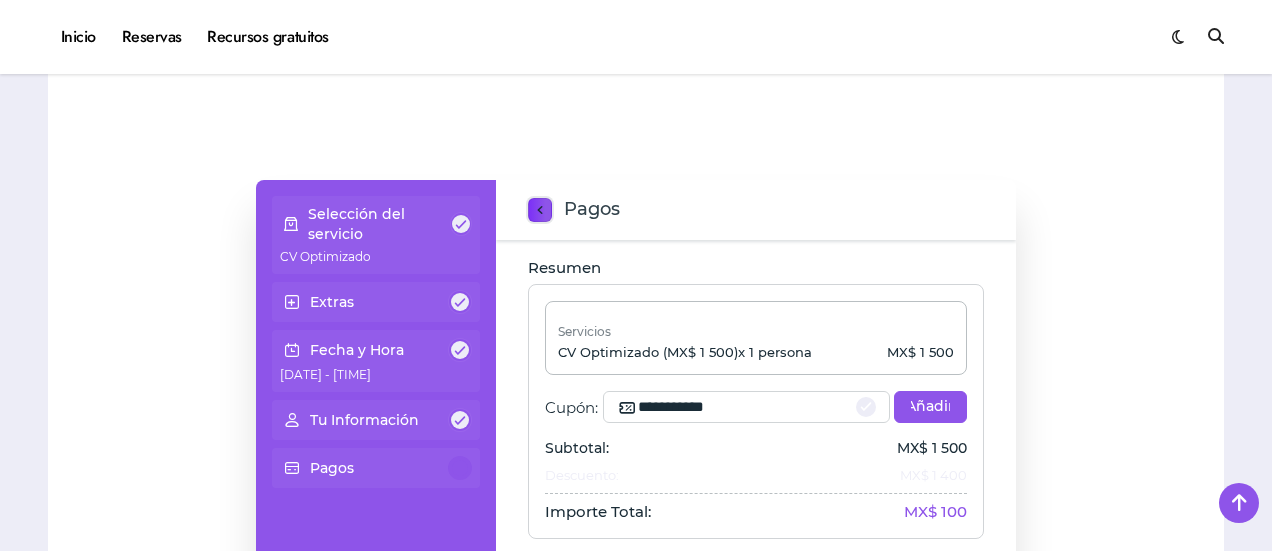 click 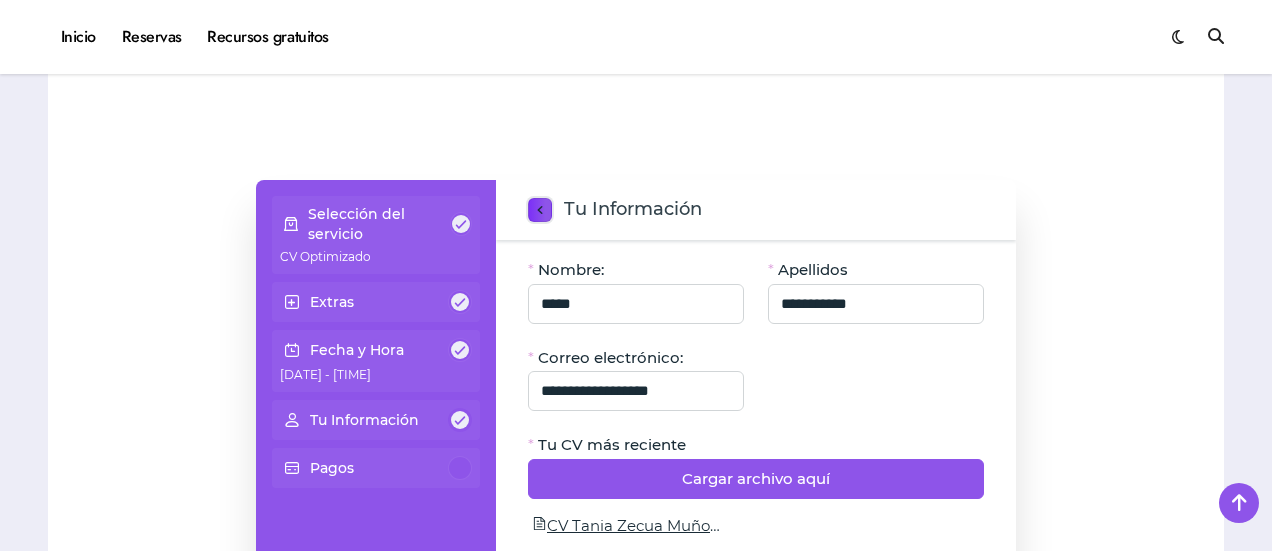 click 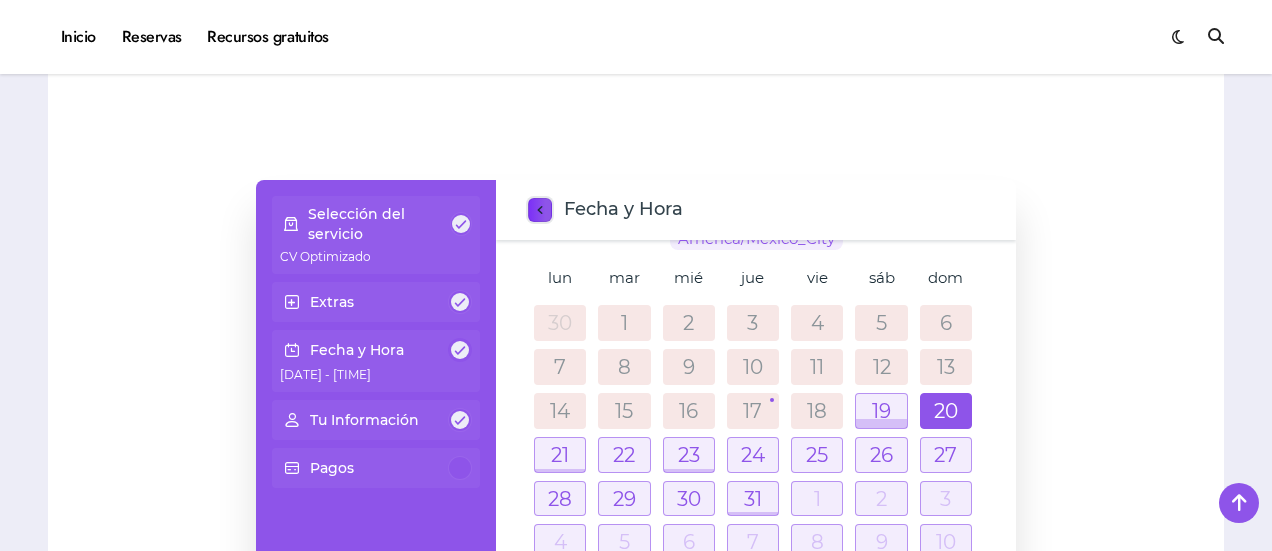 scroll, scrollTop: 90, scrollLeft: 0, axis: vertical 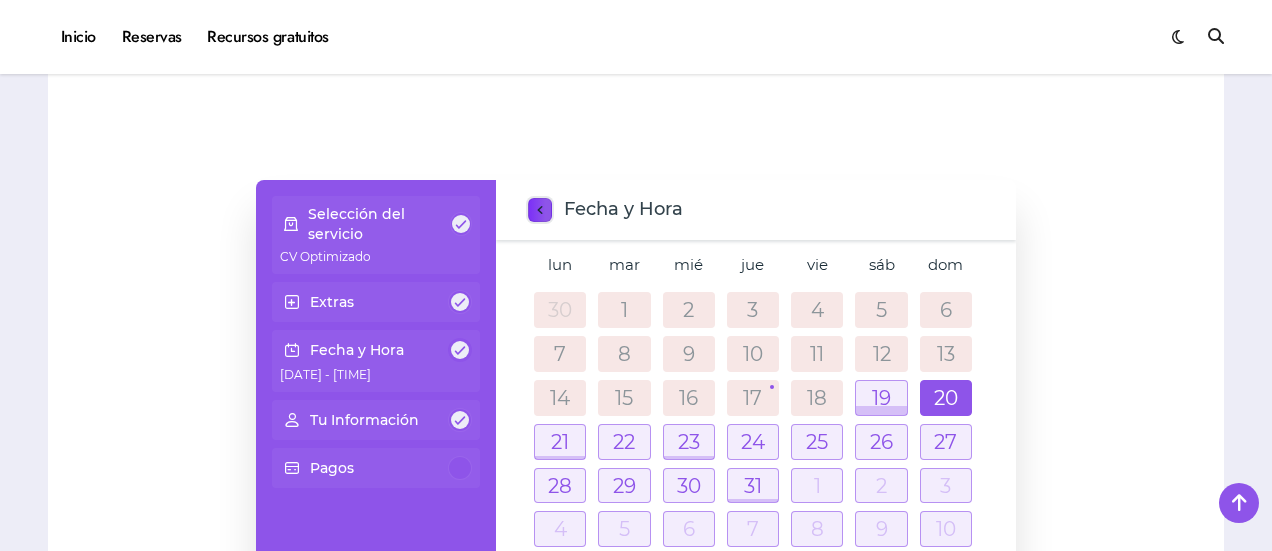 click 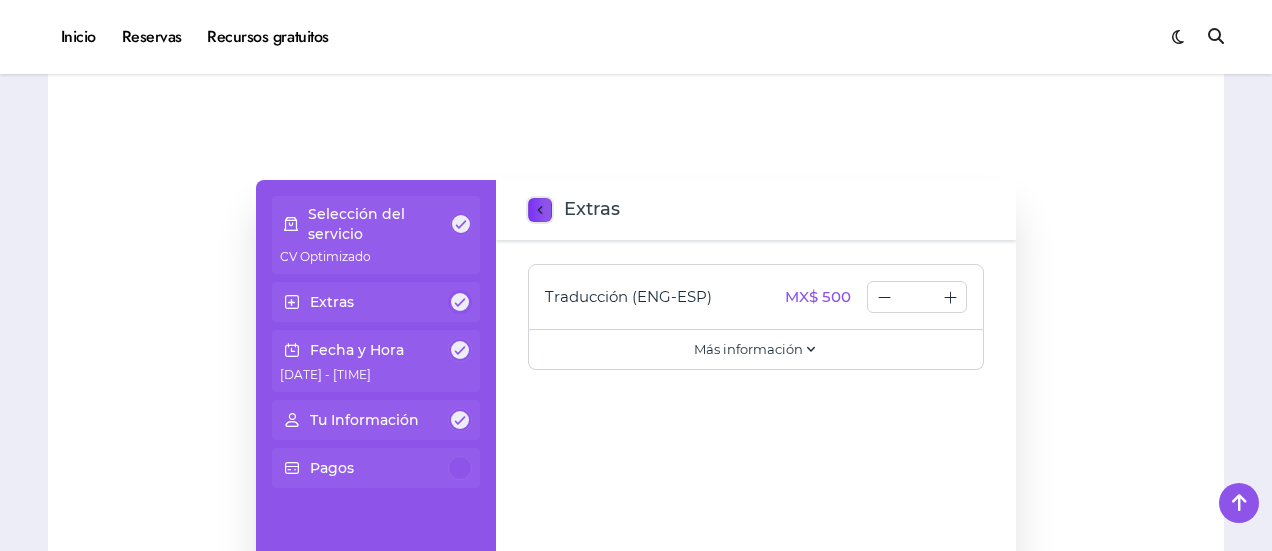 click 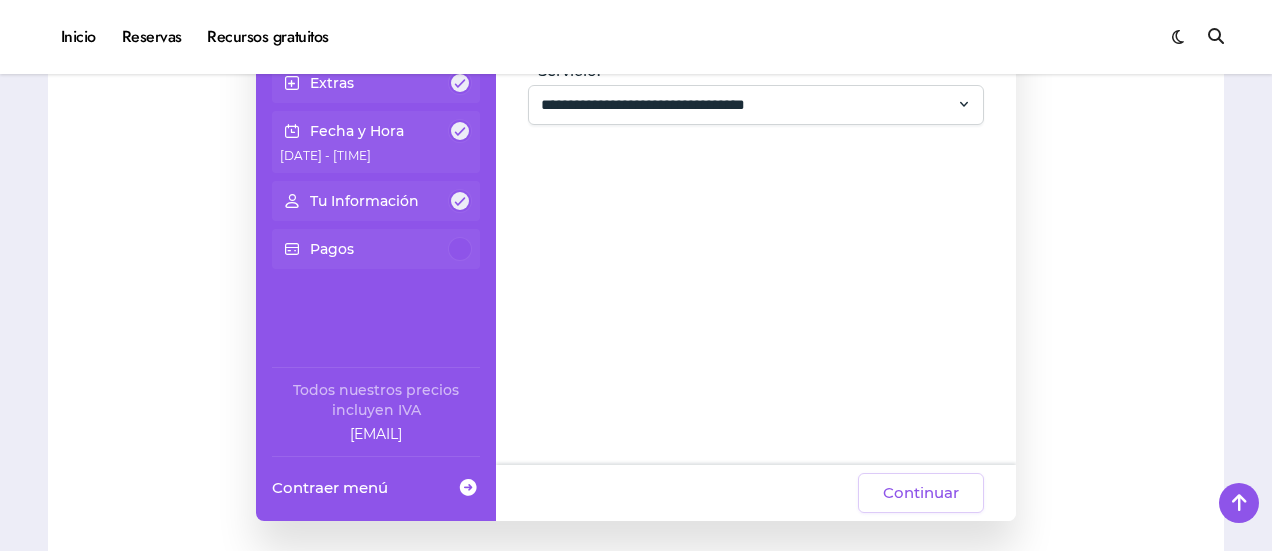 scroll, scrollTop: 666, scrollLeft: 0, axis: vertical 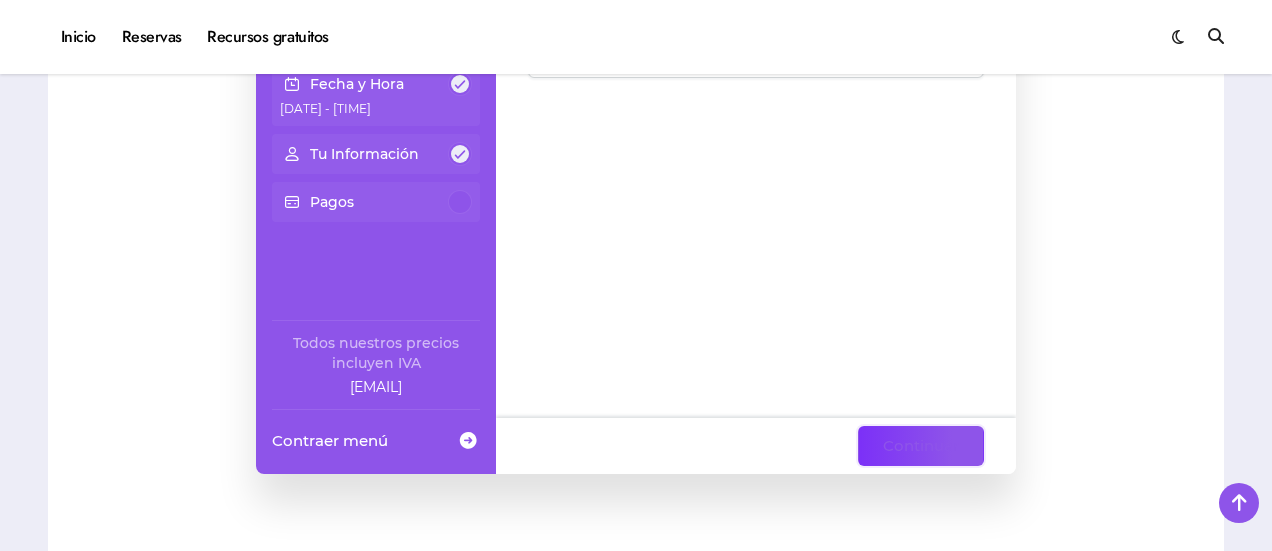 click on "Continuar" at bounding box center (921, 446) 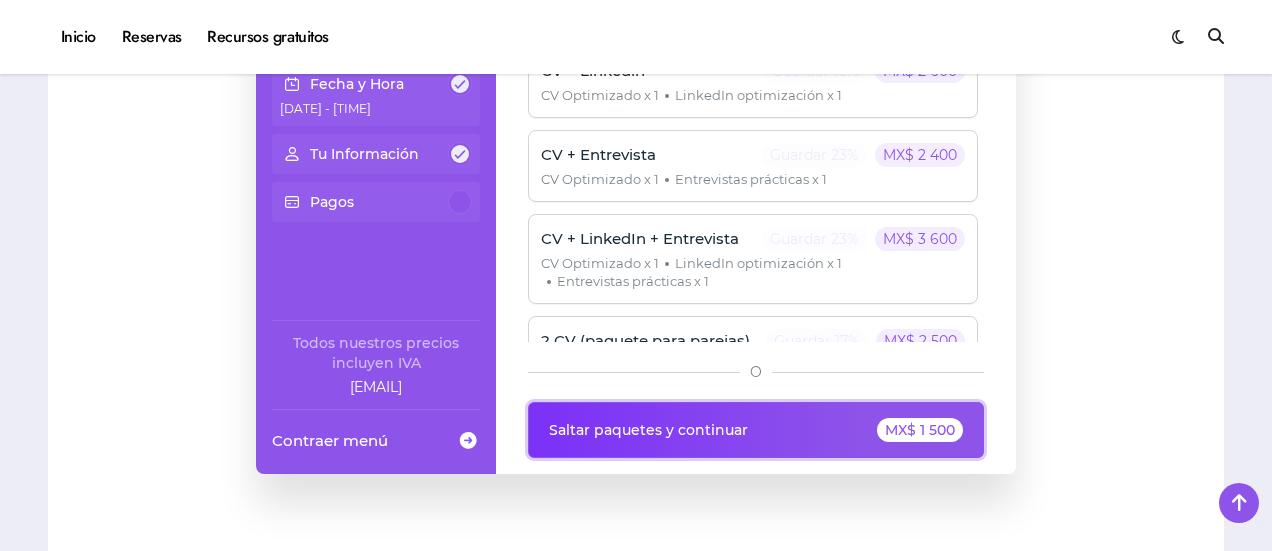 click on "MX$ 1 500" 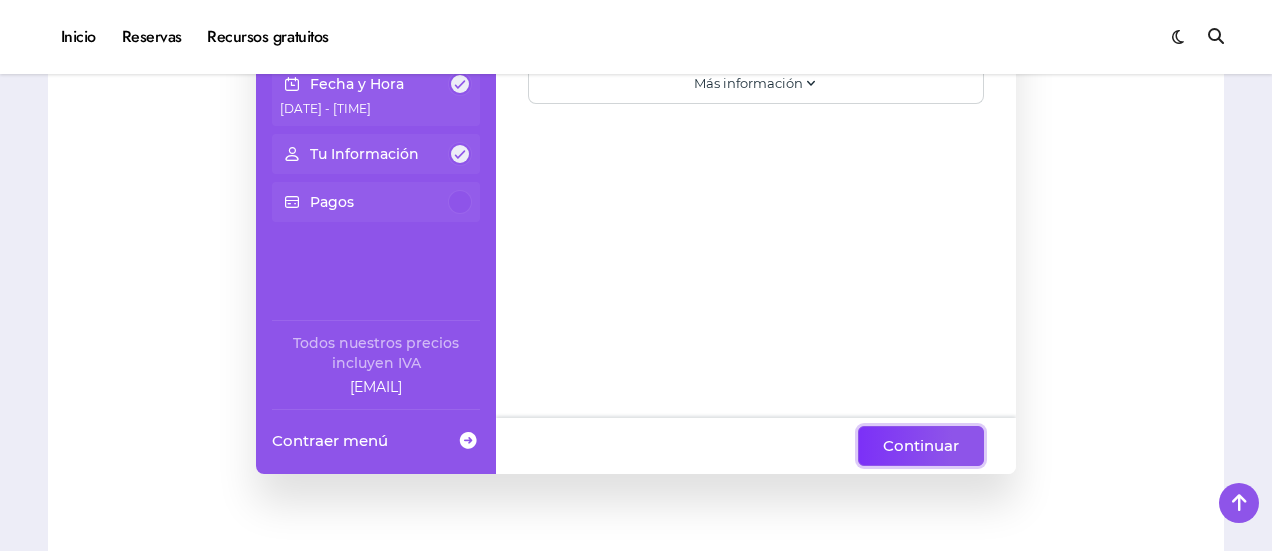 click on "Continuar" at bounding box center (921, 446) 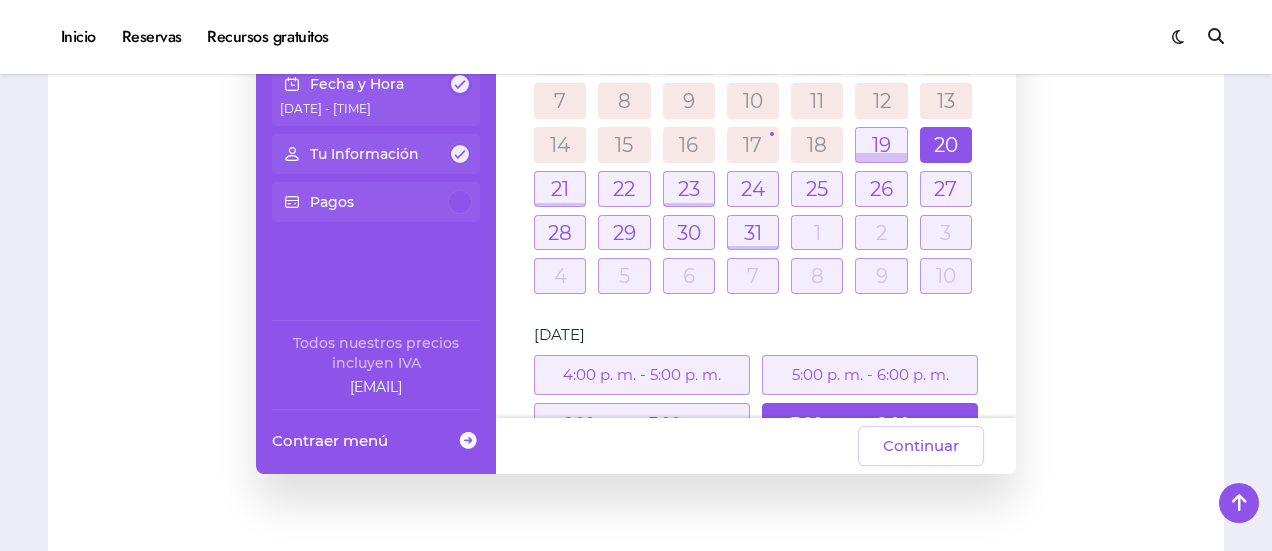 scroll, scrollTop: 90, scrollLeft: 0, axis: vertical 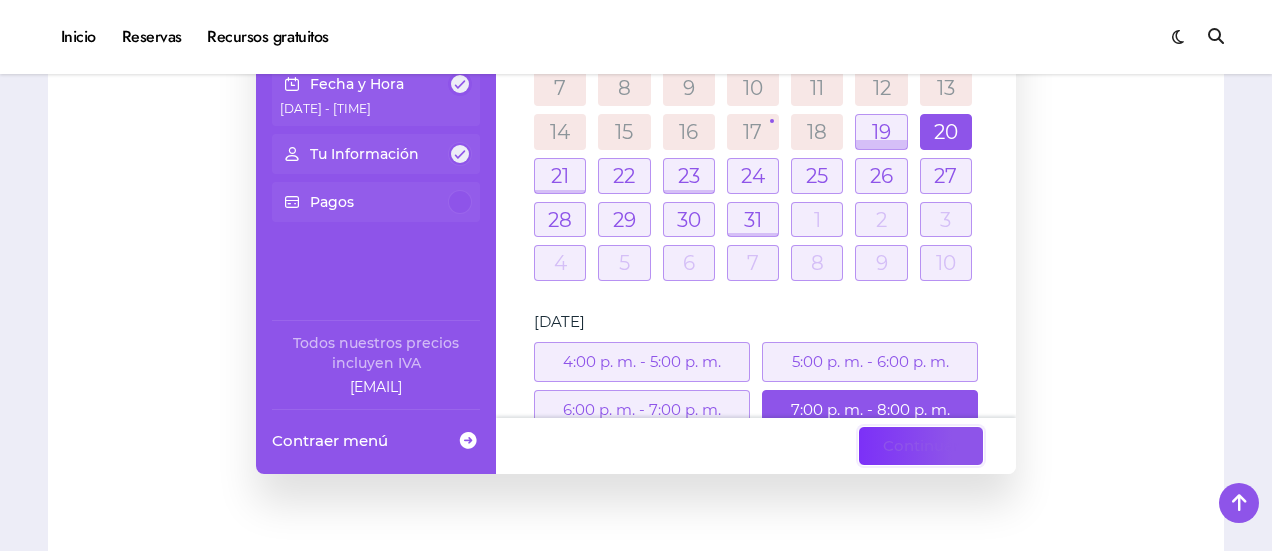 click on "Continuar" at bounding box center (921, 446) 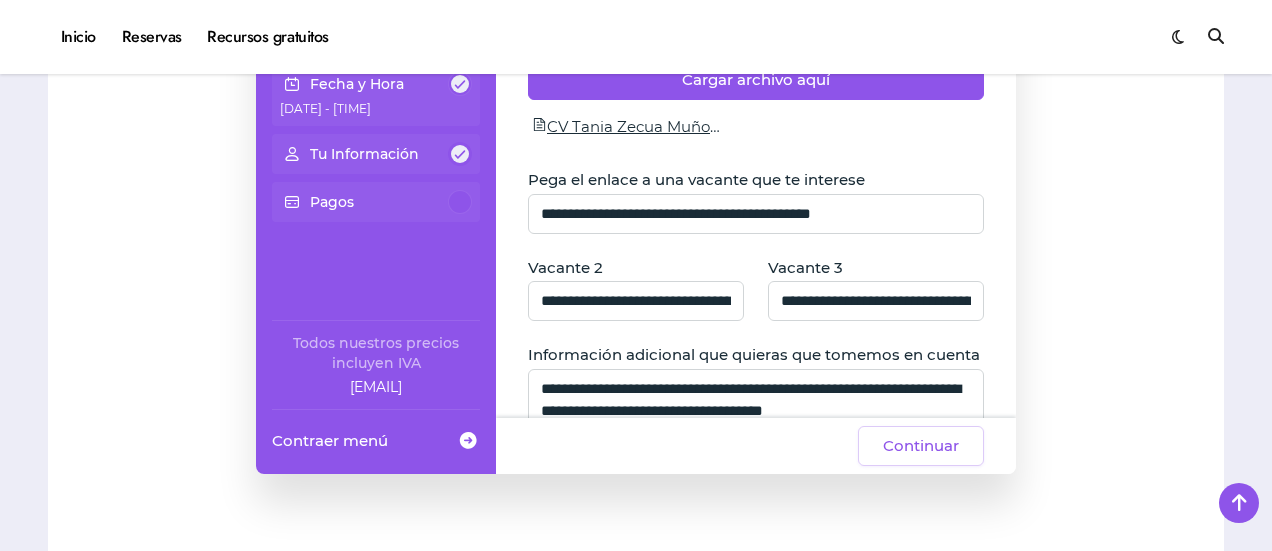 scroll, scrollTop: 266, scrollLeft: 0, axis: vertical 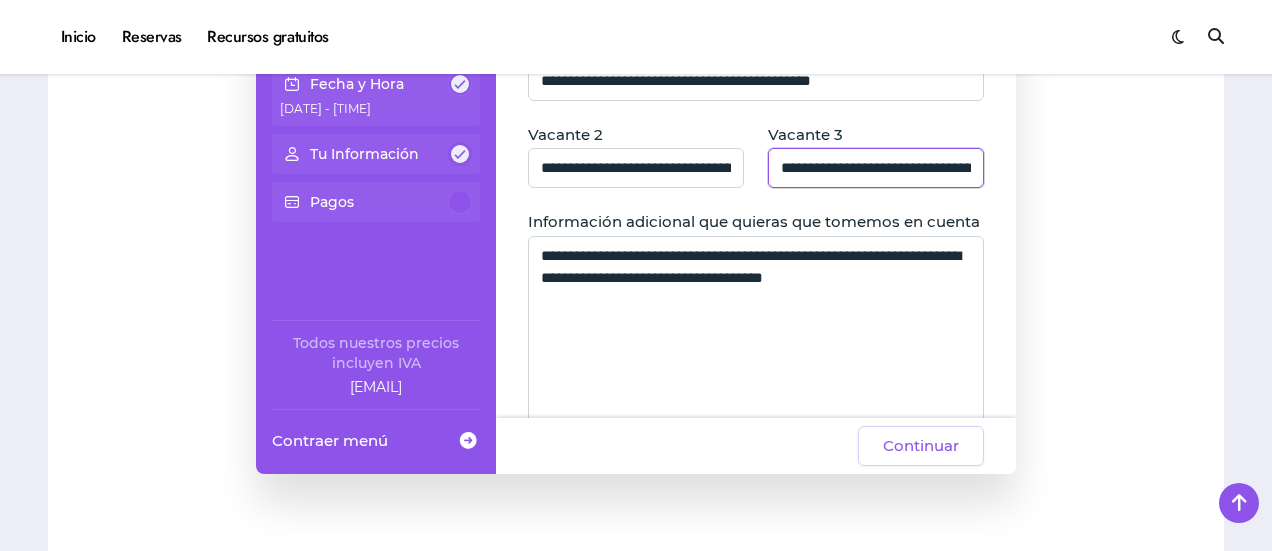 click on "**********" 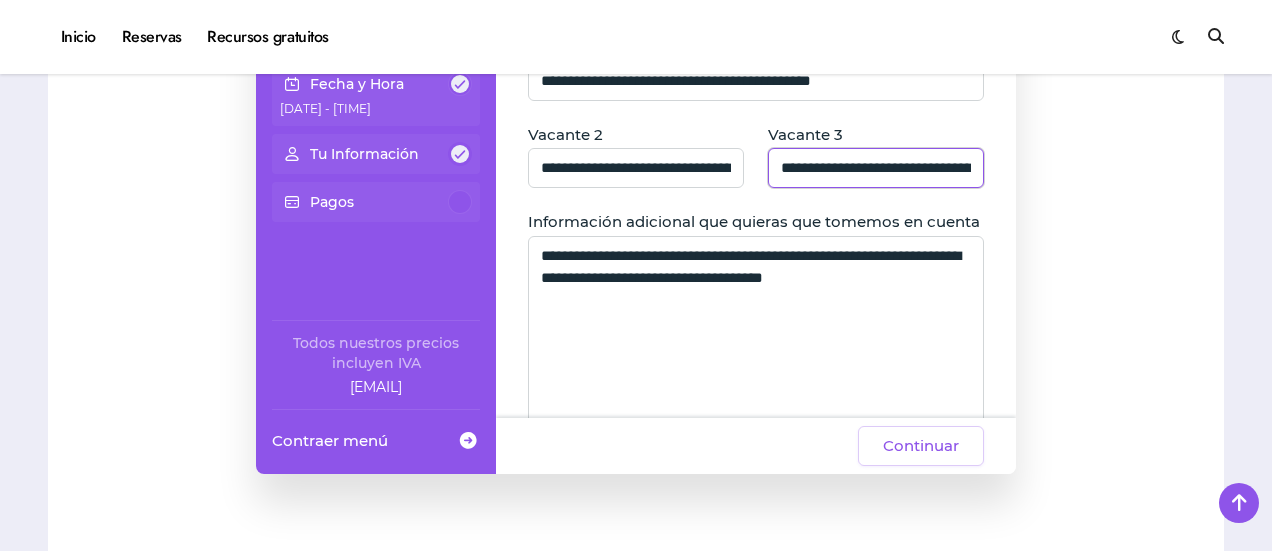 paste 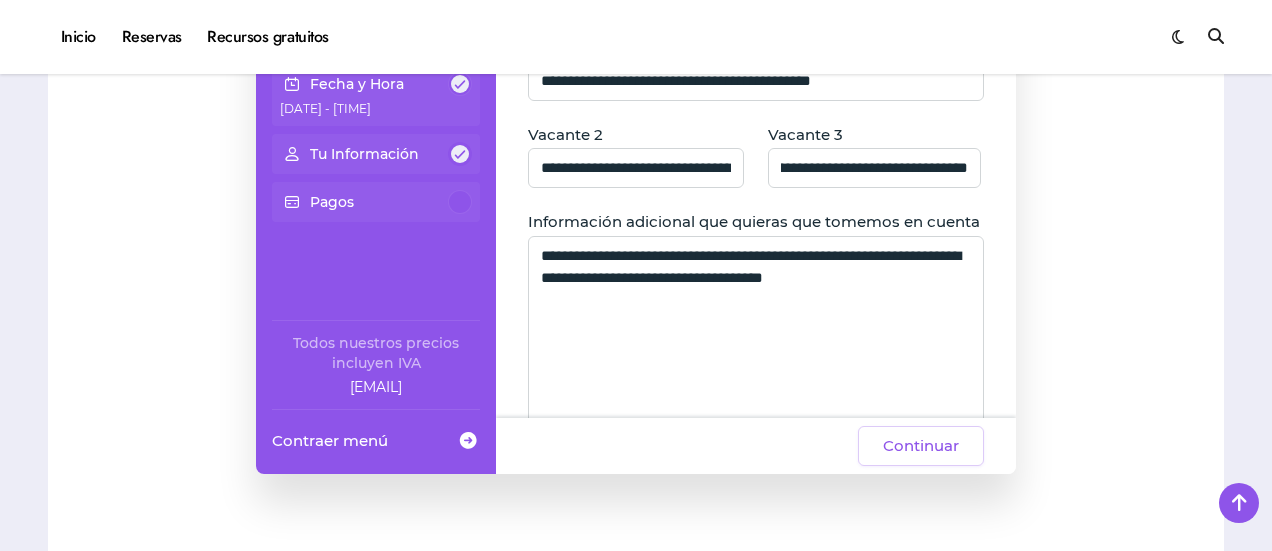 scroll, scrollTop: 0, scrollLeft: 0, axis: both 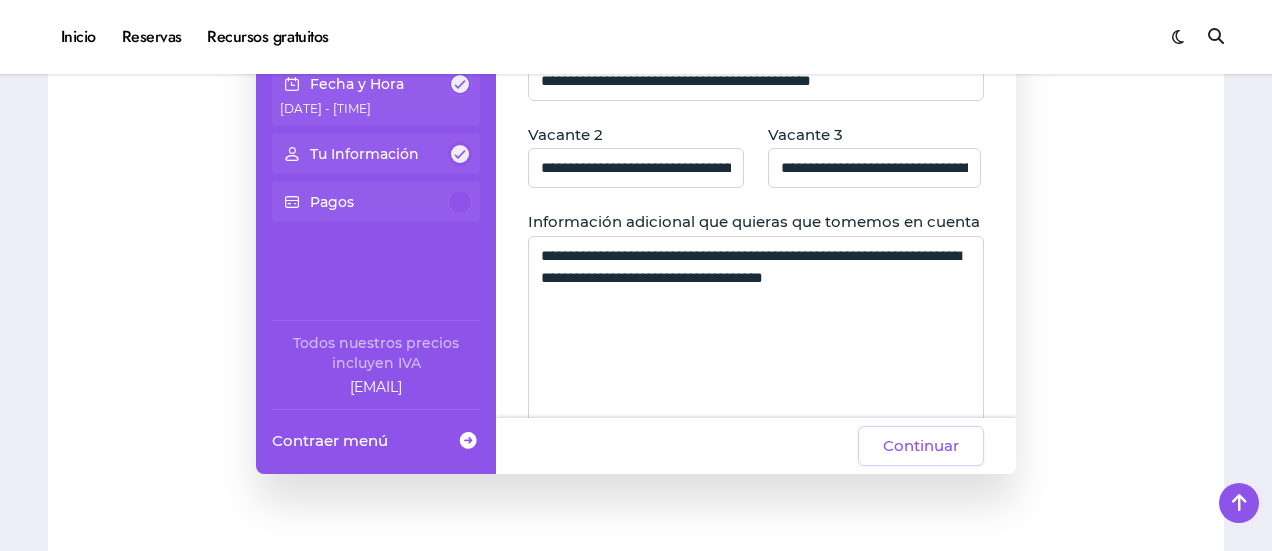 click on "**********" 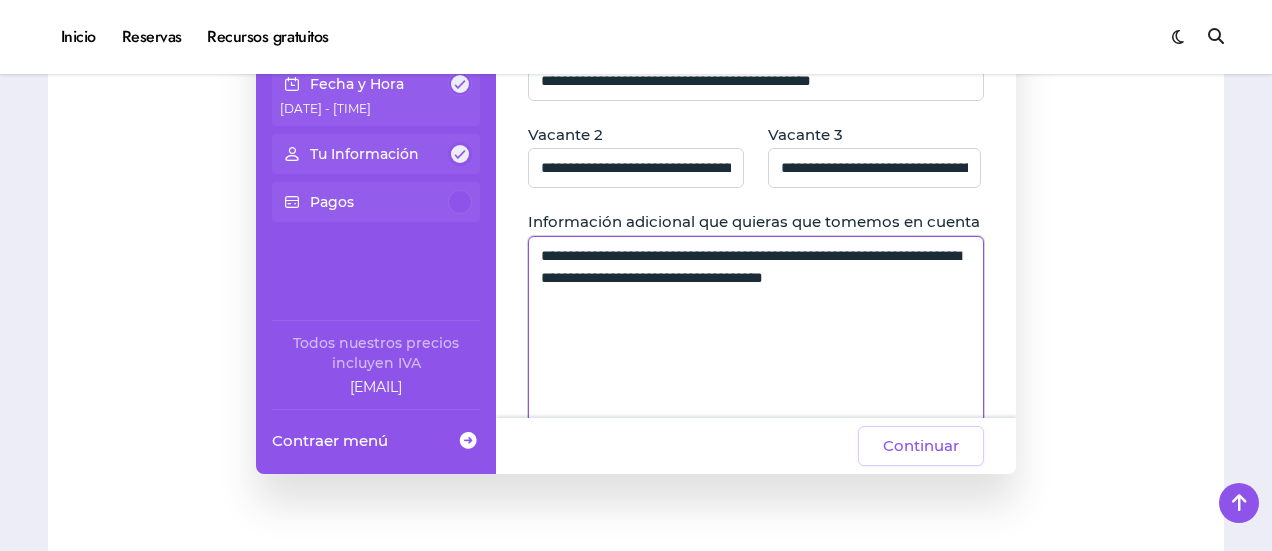 click on "**********" 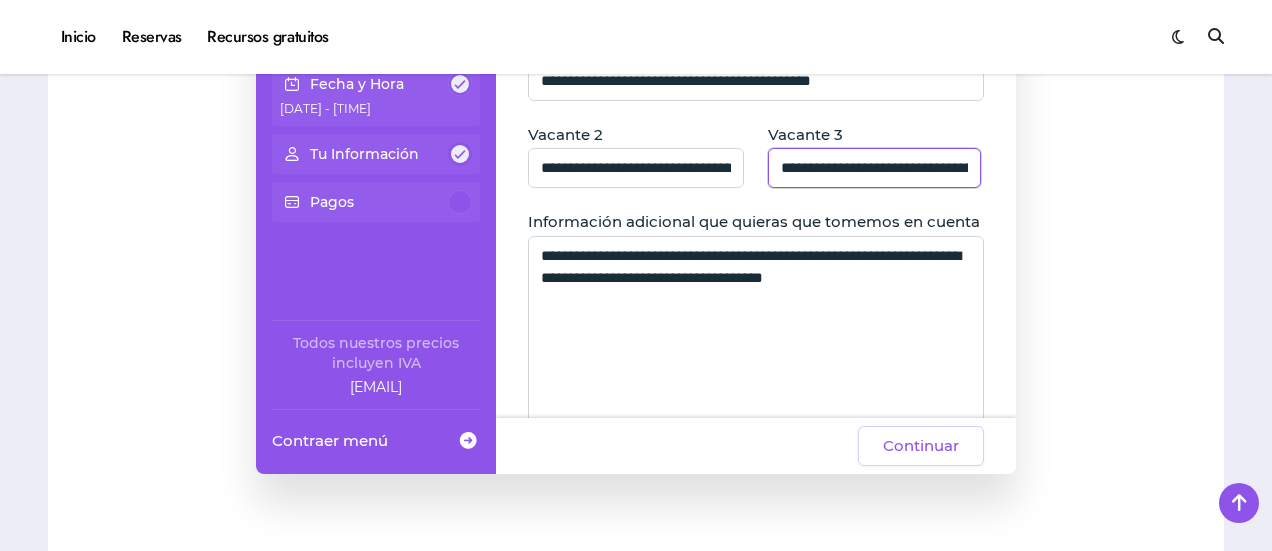 click on "**********" 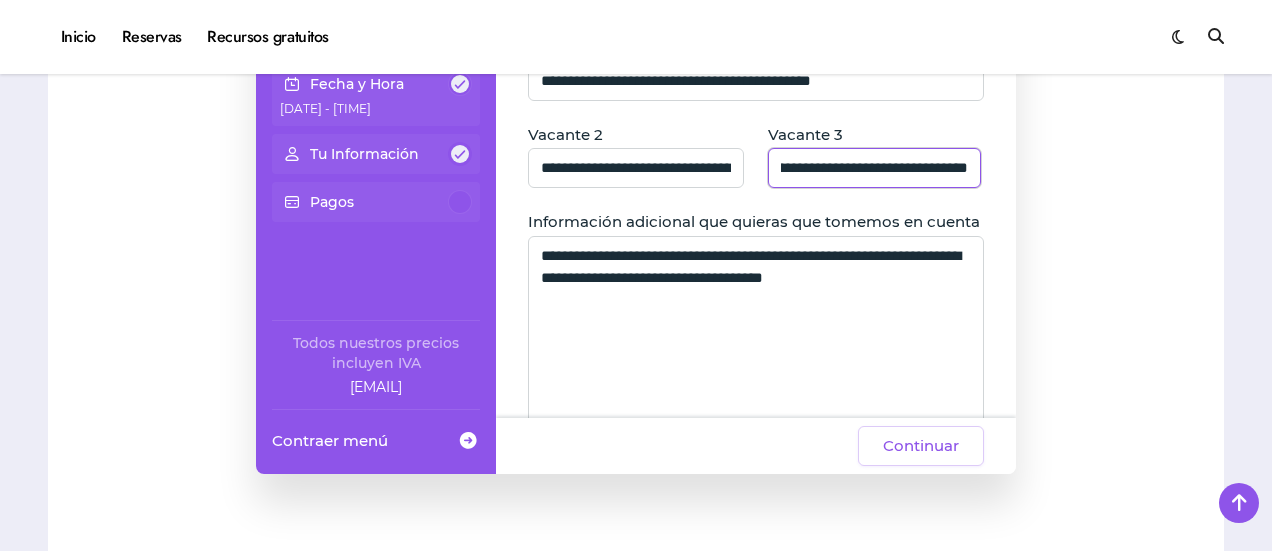 type on "**********" 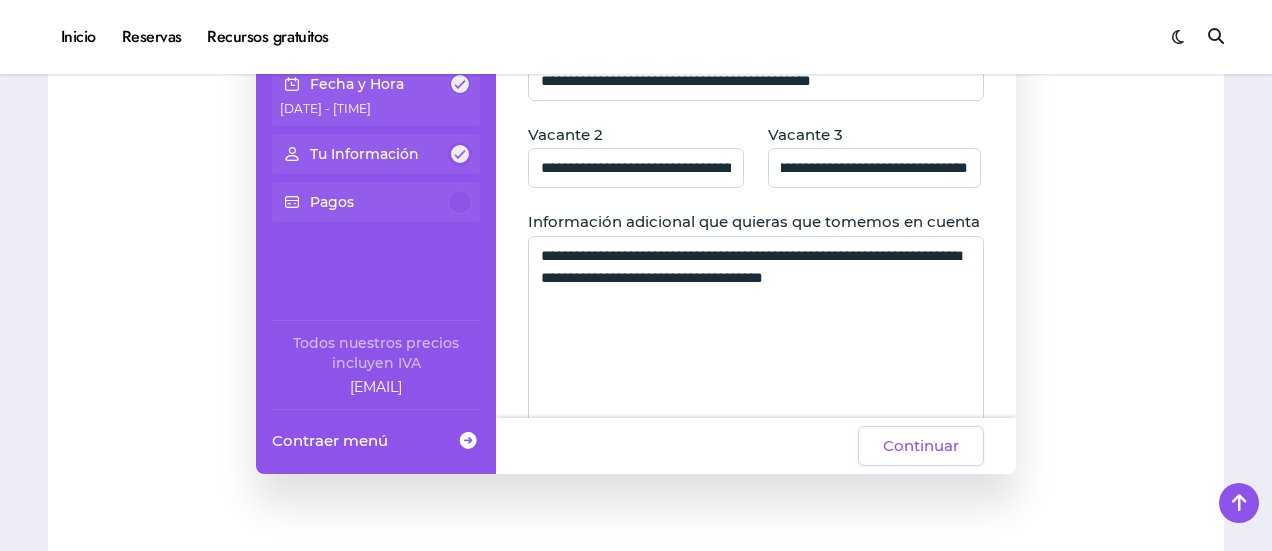 scroll, scrollTop: 0, scrollLeft: 0, axis: both 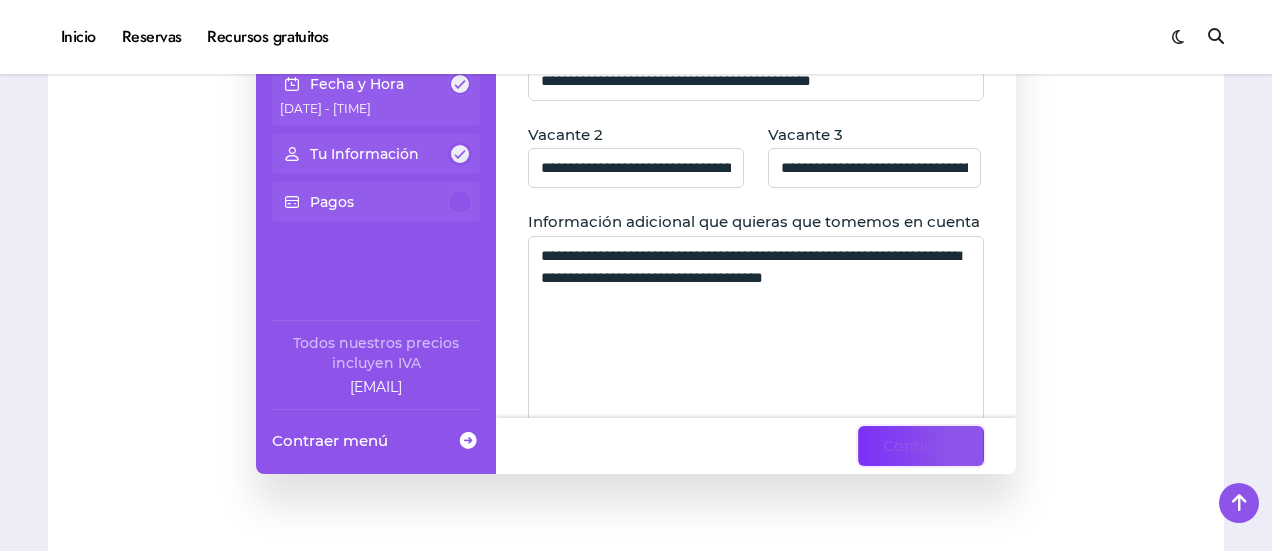 click on "Continuar" at bounding box center (921, 446) 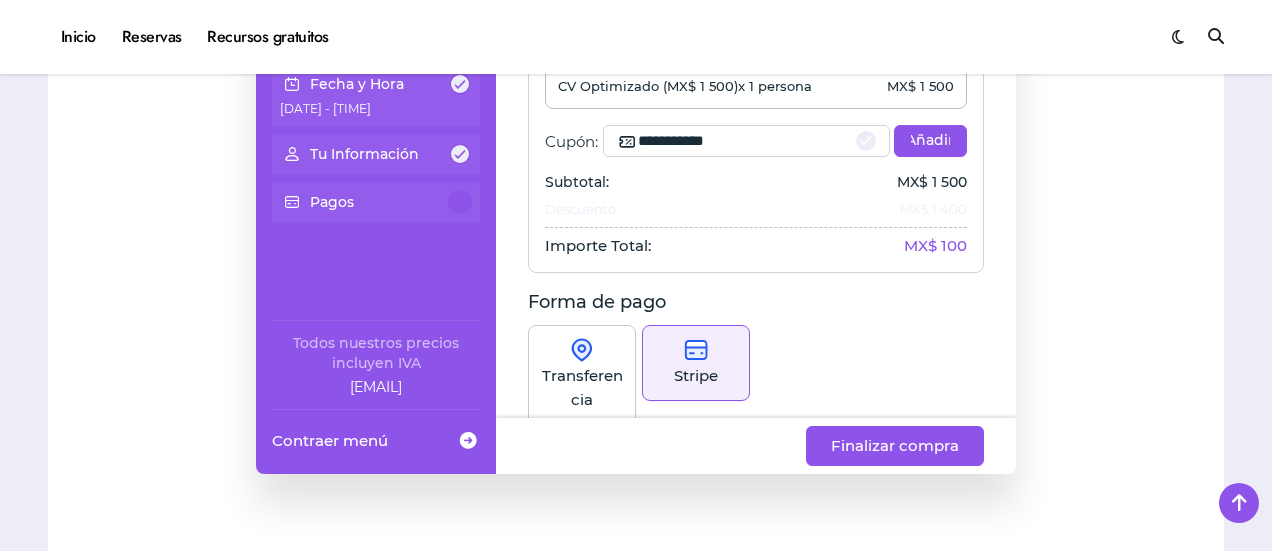 scroll, scrollTop: 253, scrollLeft: 0, axis: vertical 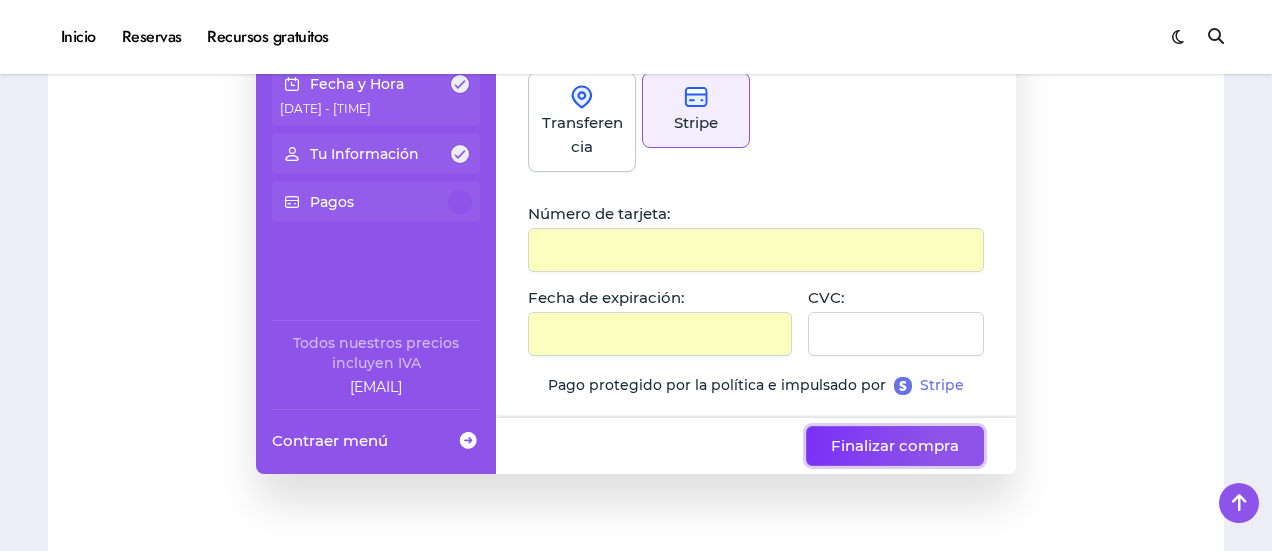 click on "Finalizar compra" at bounding box center [895, 446] 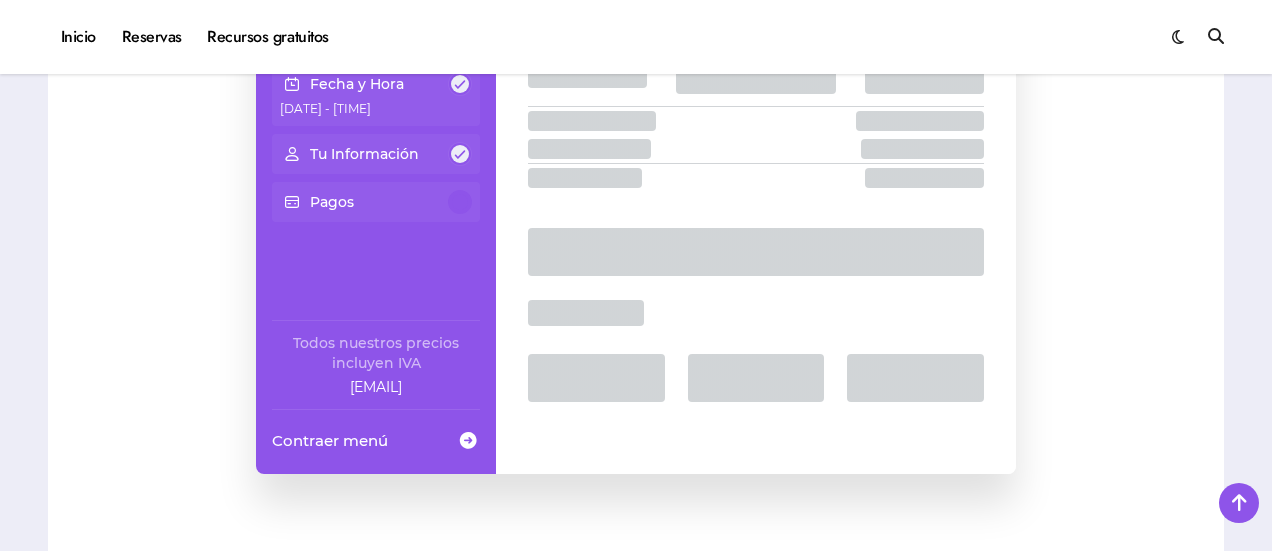 scroll, scrollTop: 130, scrollLeft: 0, axis: vertical 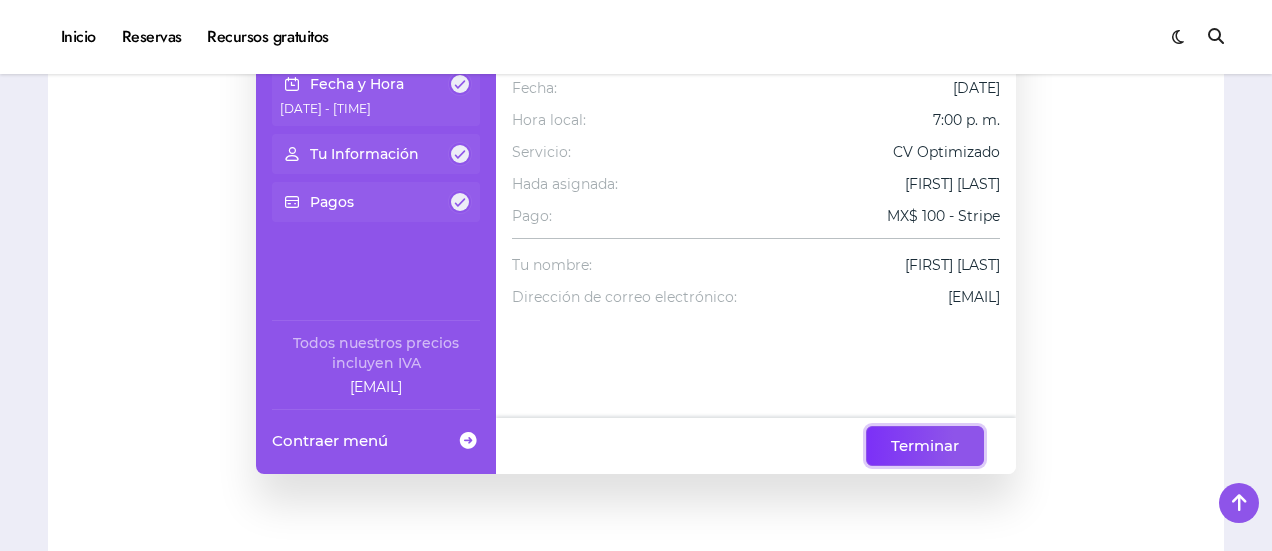click on "Terminar" at bounding box center (925, 446) 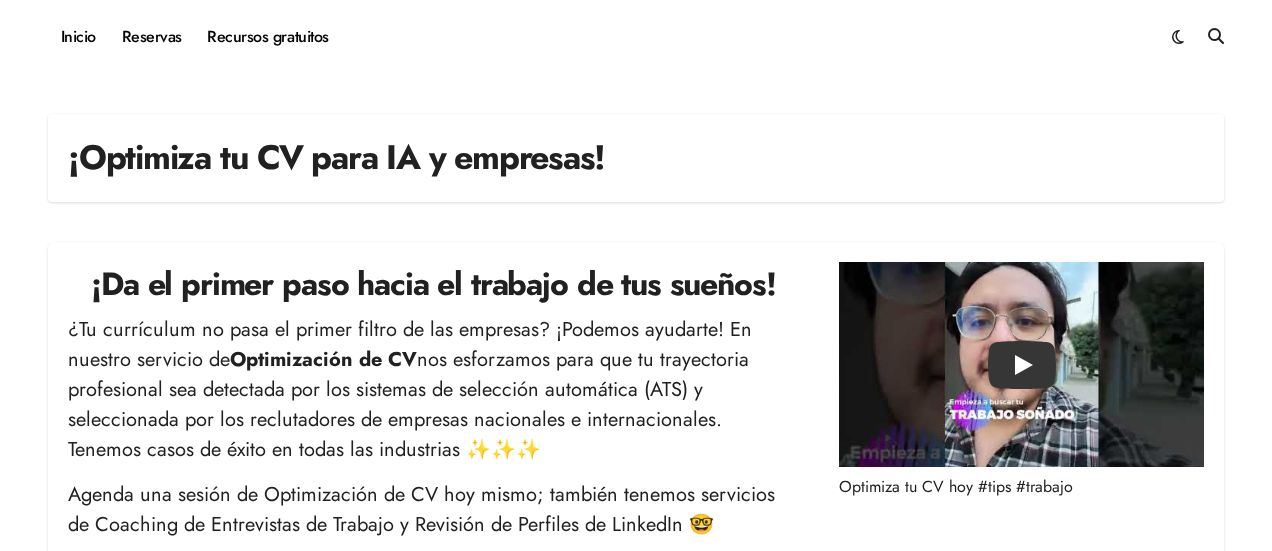 scroll, scrollTop: 666, scrollLeft: 0, axis: vertical 